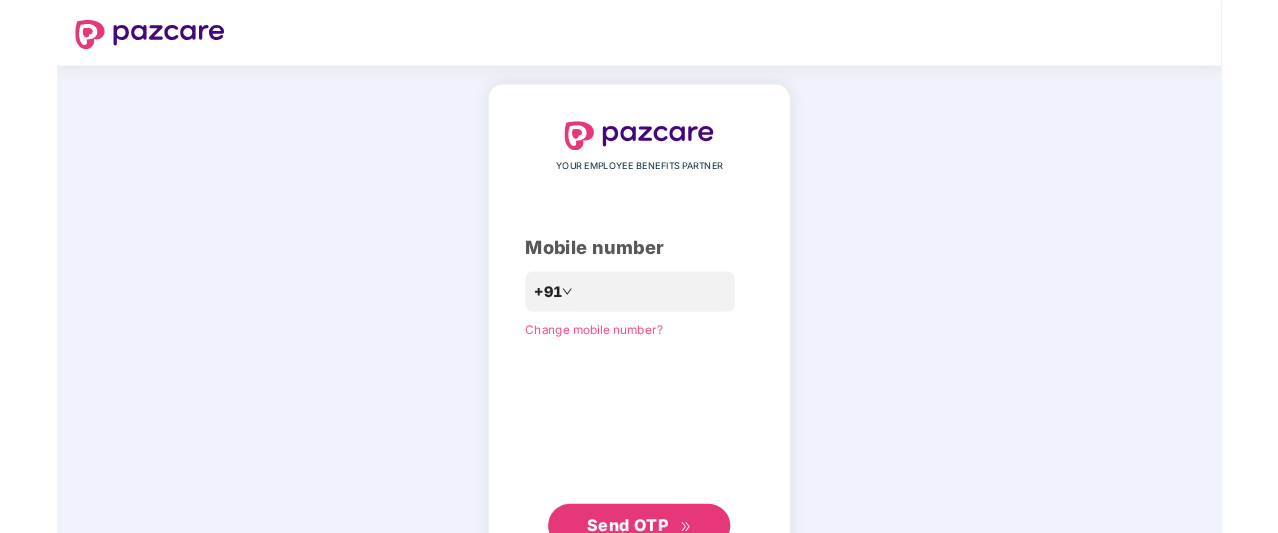 scroll, scrollTop: 0, scrollLeft: 0, axis: both 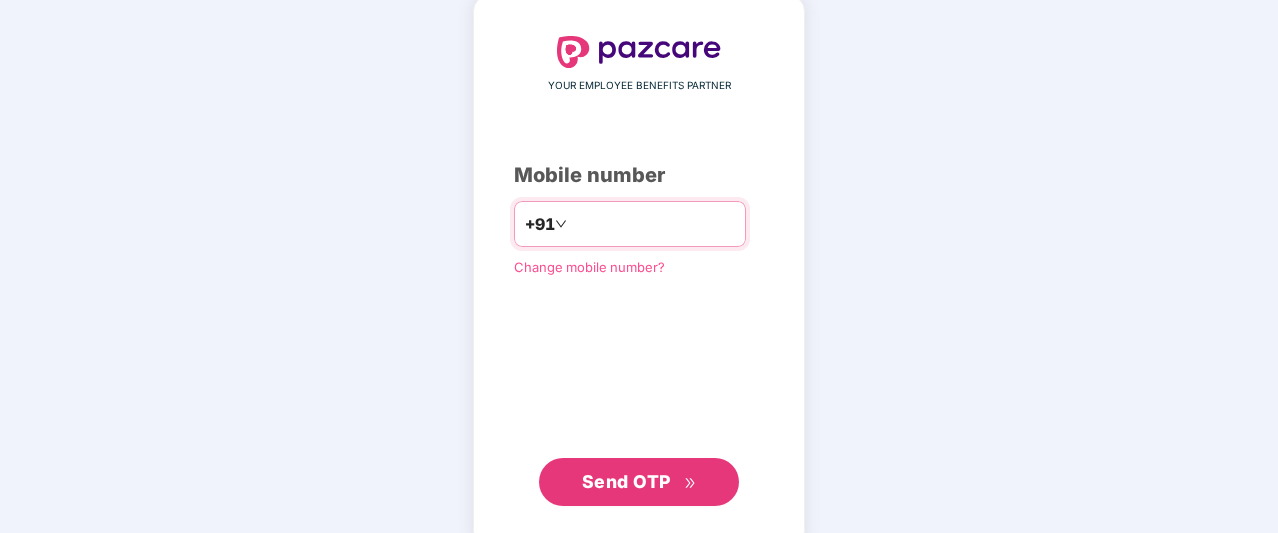 type on "**********" 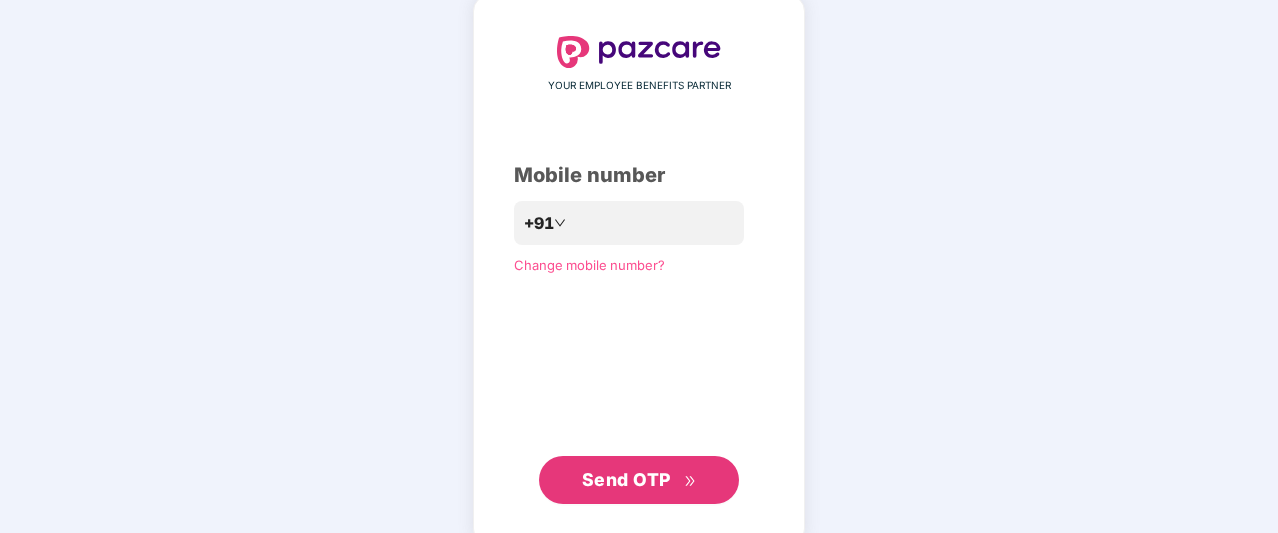 click on "Send OTP" at bounding box center [626, 479] 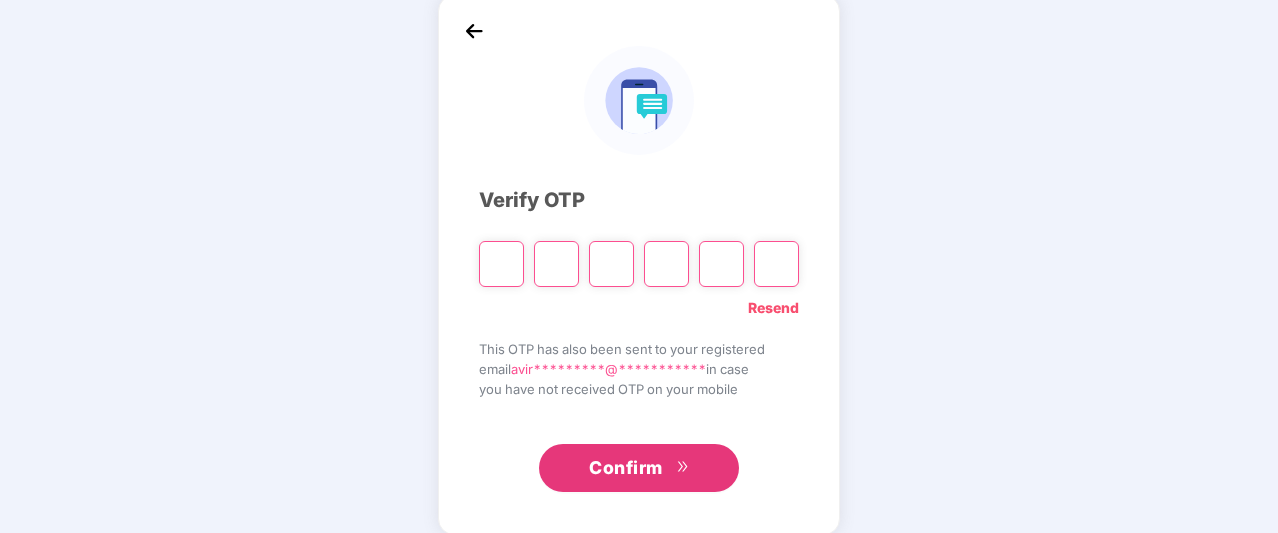 type on "*" 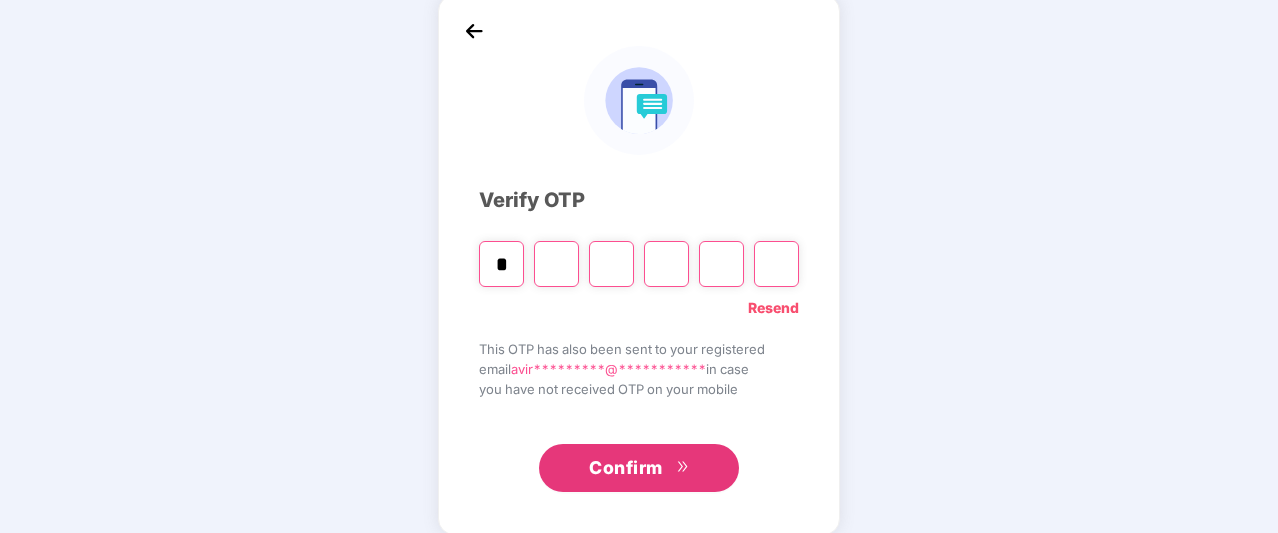 type on "*" 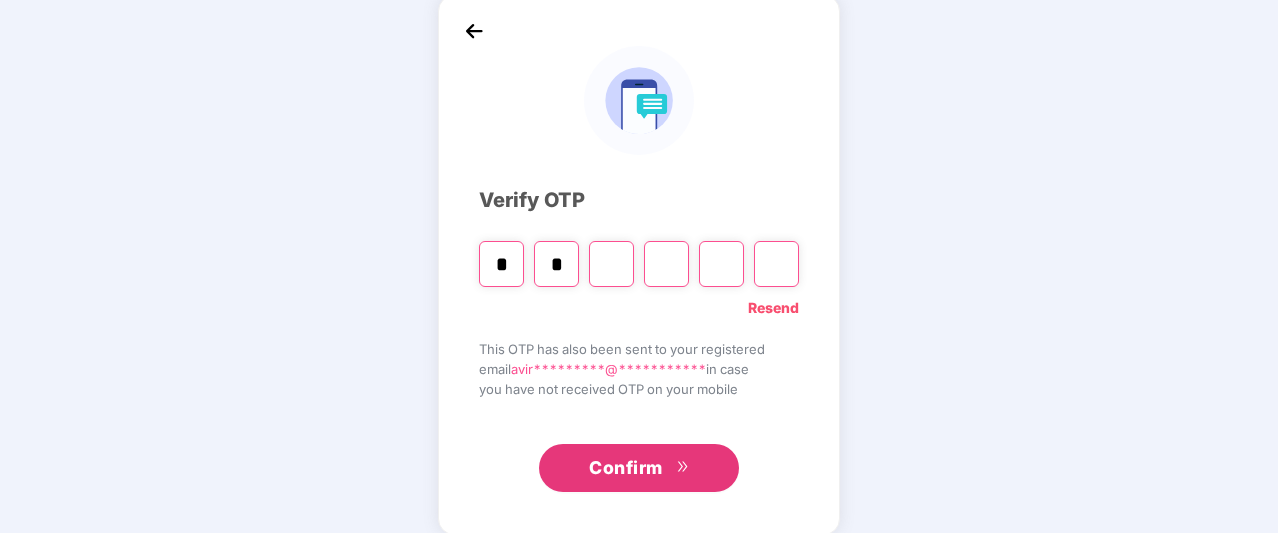 type on "*" 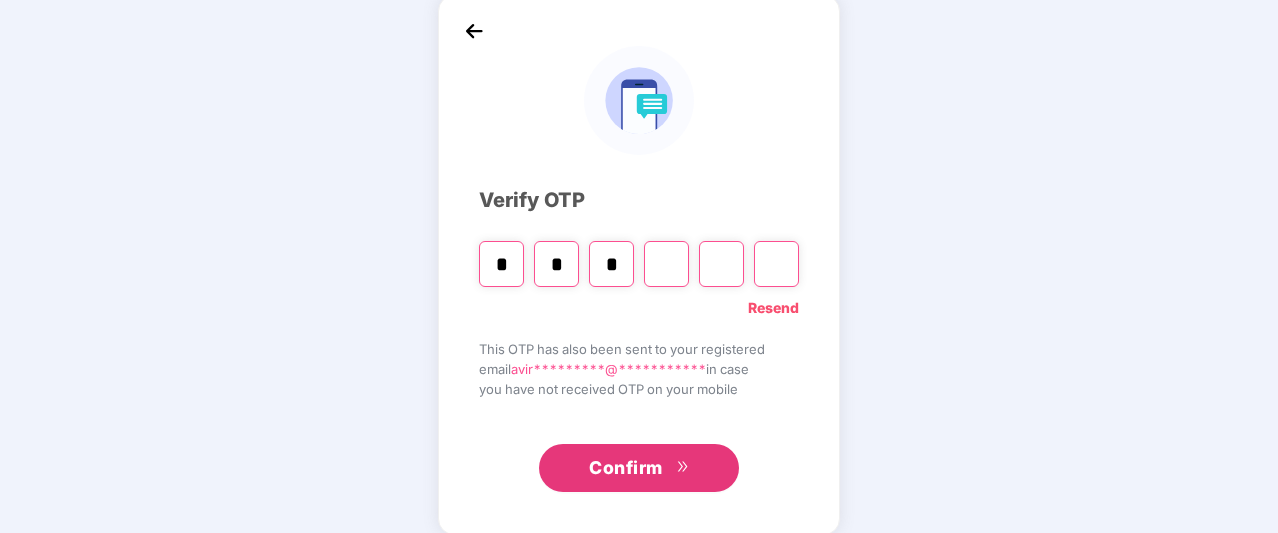 type on "*" 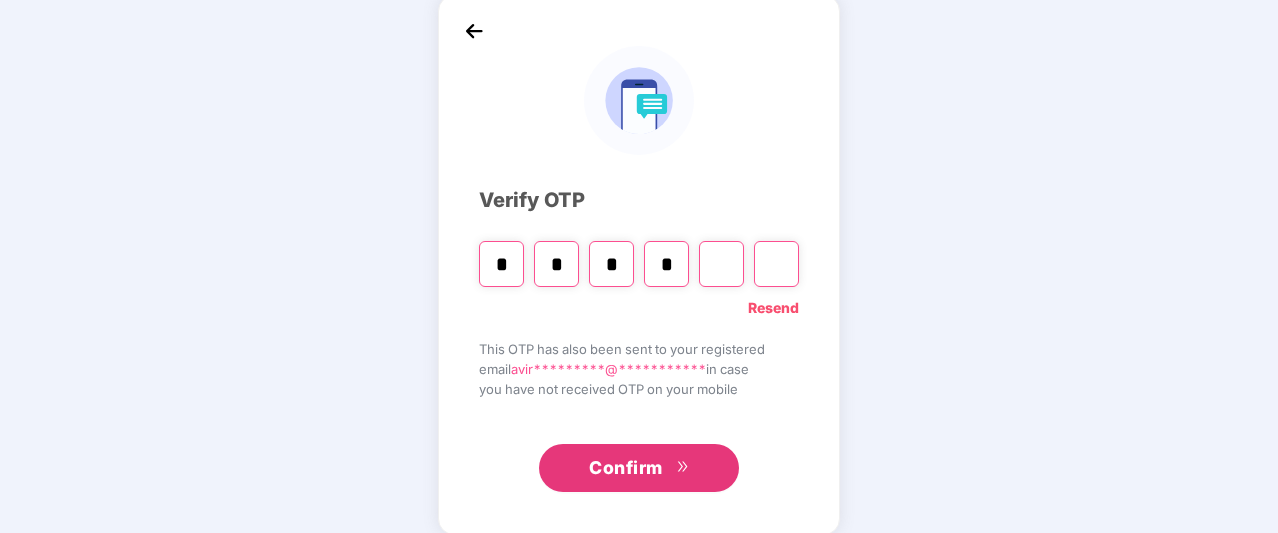 type on "*" 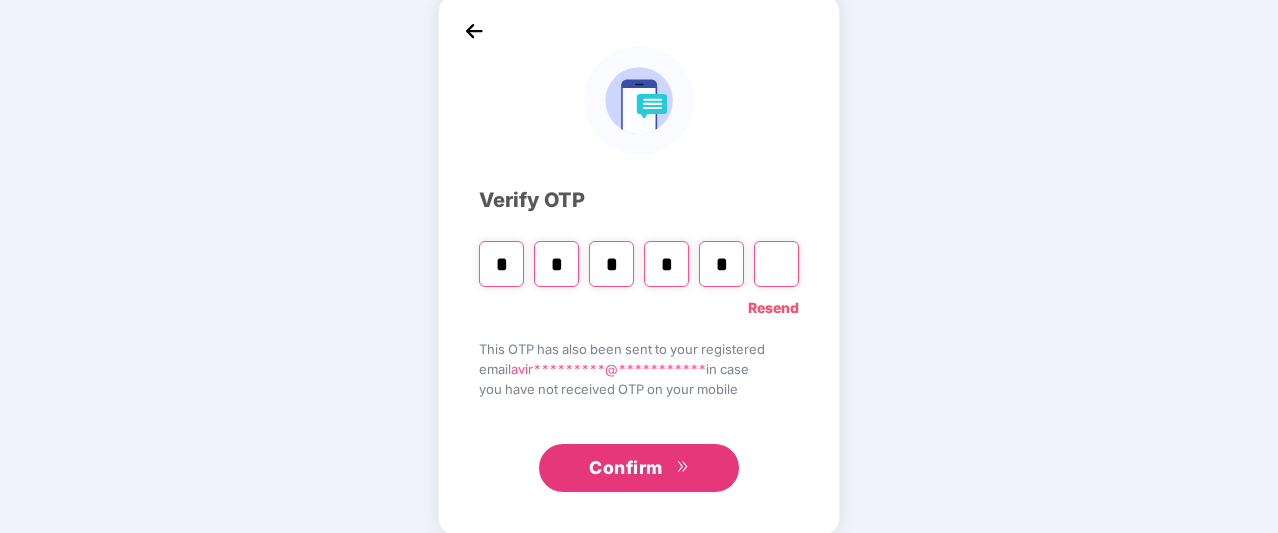 type 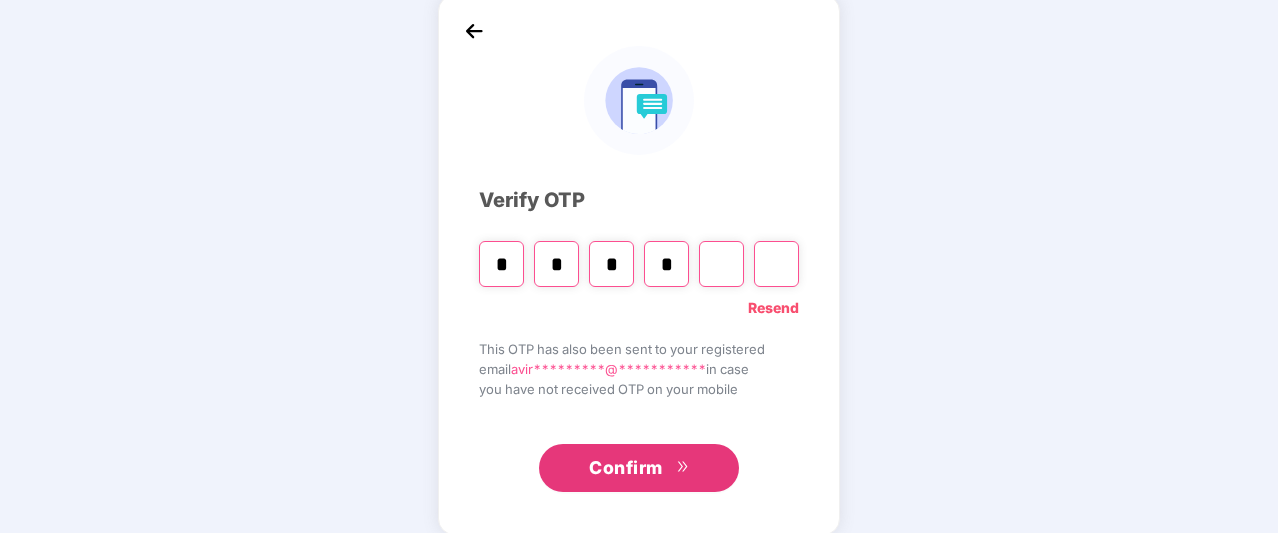 type on "*" 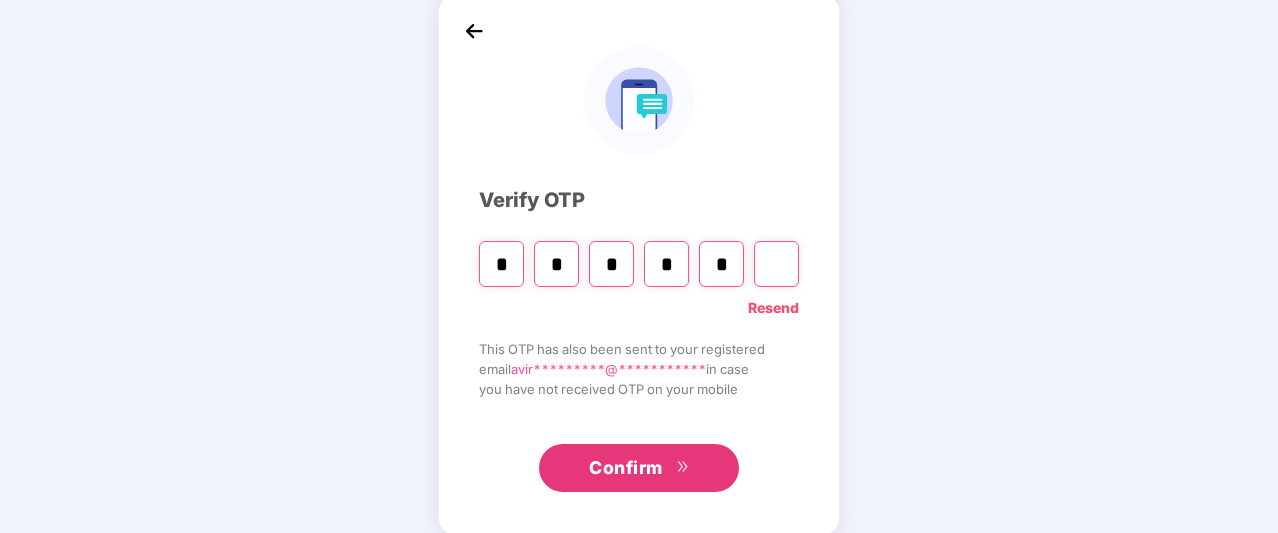 type on "*" 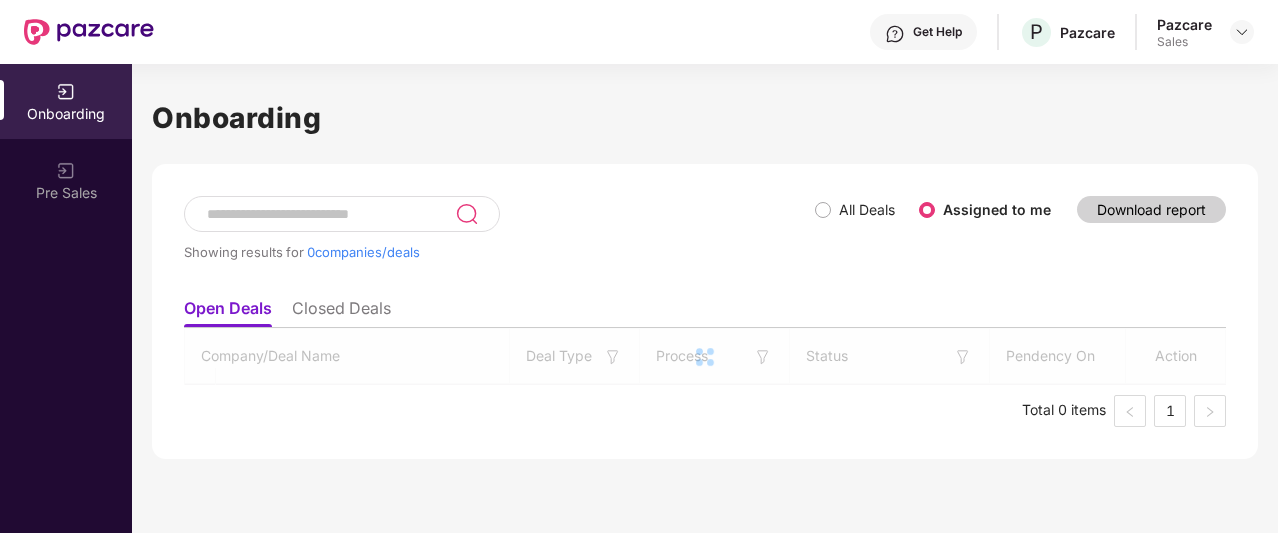 scroll, scrollTop: 0, scrollLeft: 0, axis: both 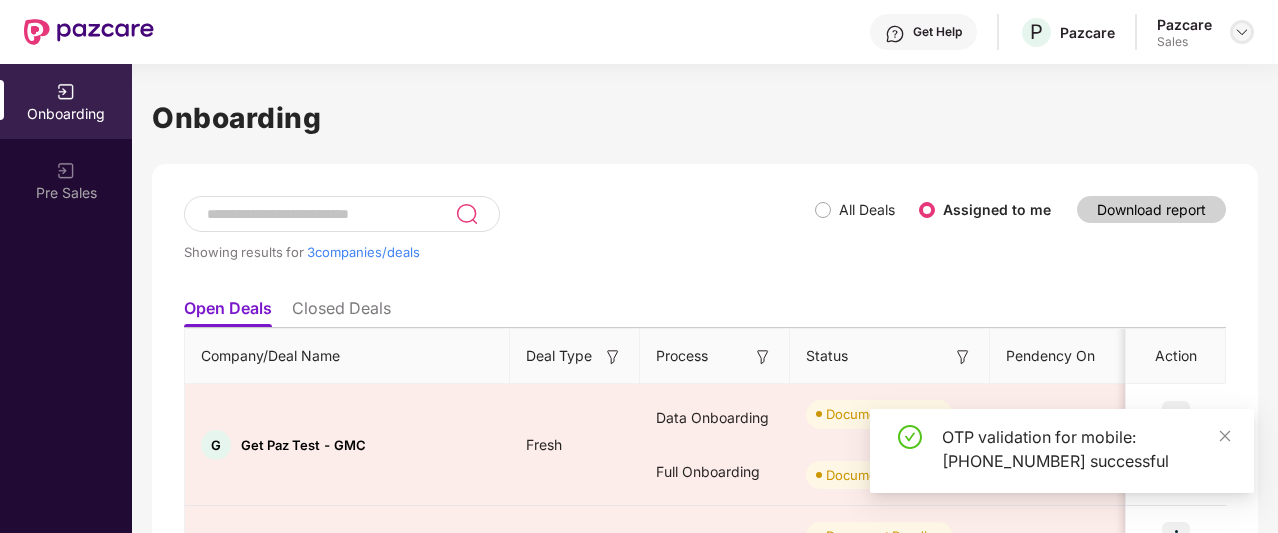 click at bounding box center (1242, 32) 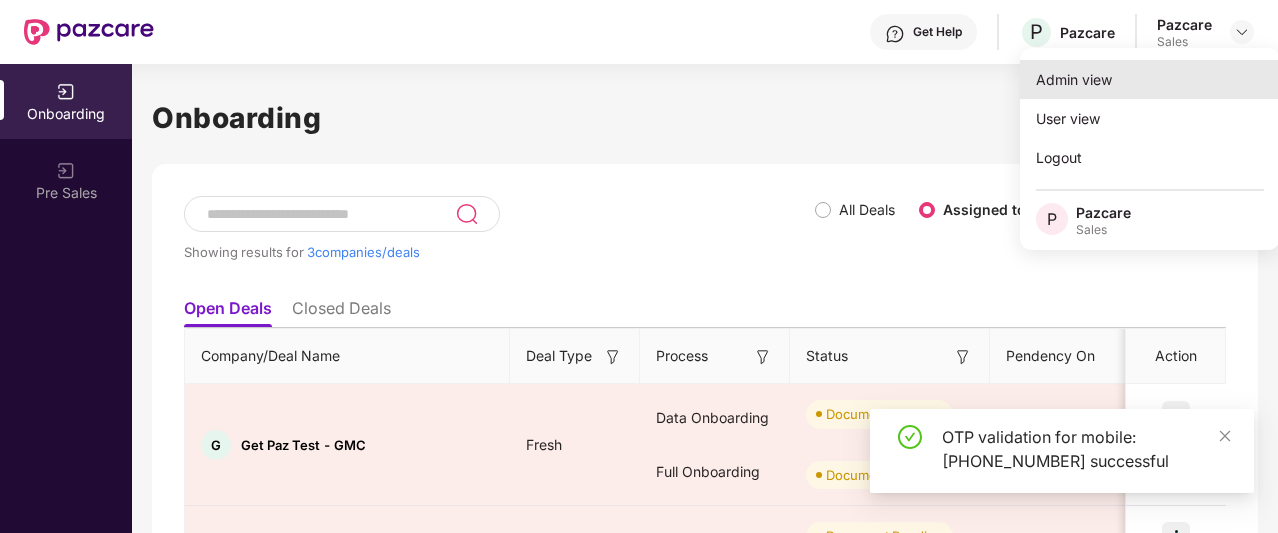 click on "Admin view" at bounding box center [1150, 79] 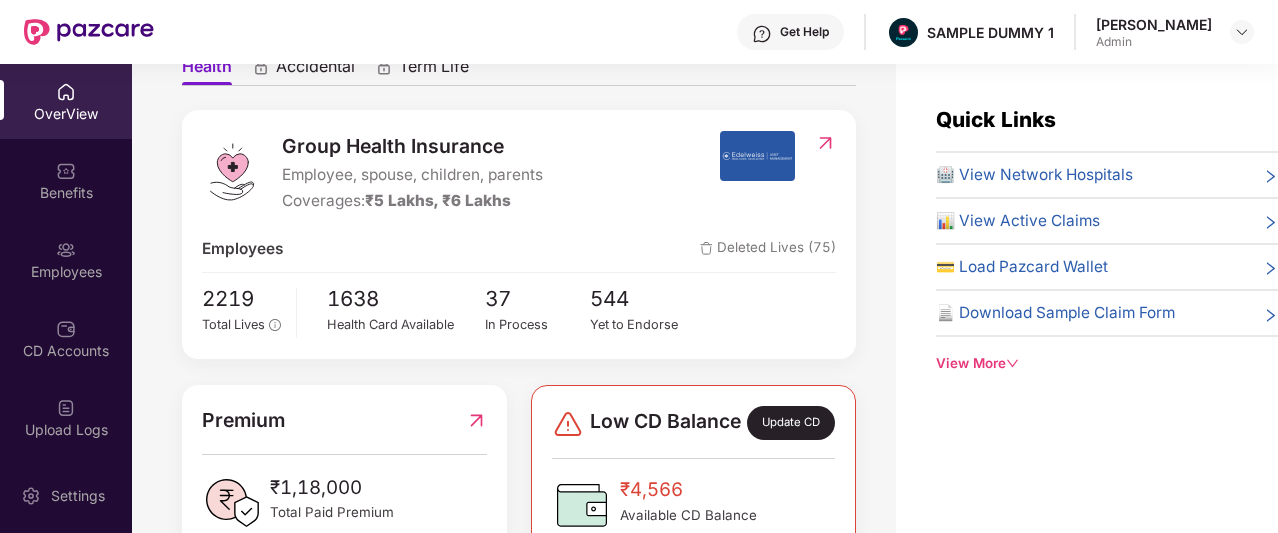 scroll, scrollTop: 210, scrollLeft: 0, axis: vertical 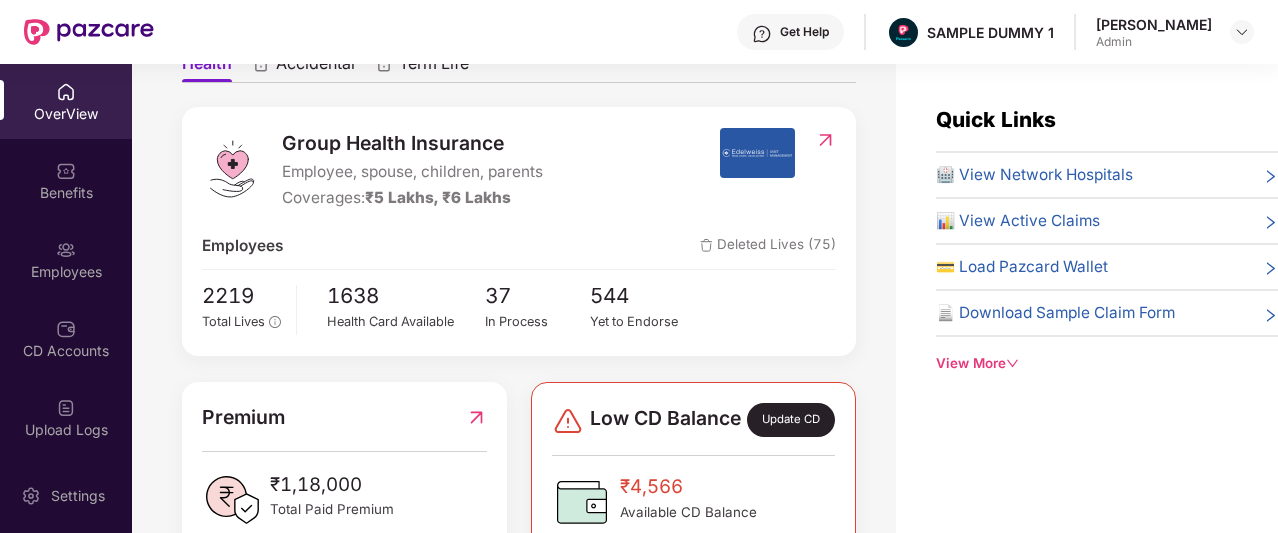 click on "Group Health Insurance" at bounding box center (412, 143) 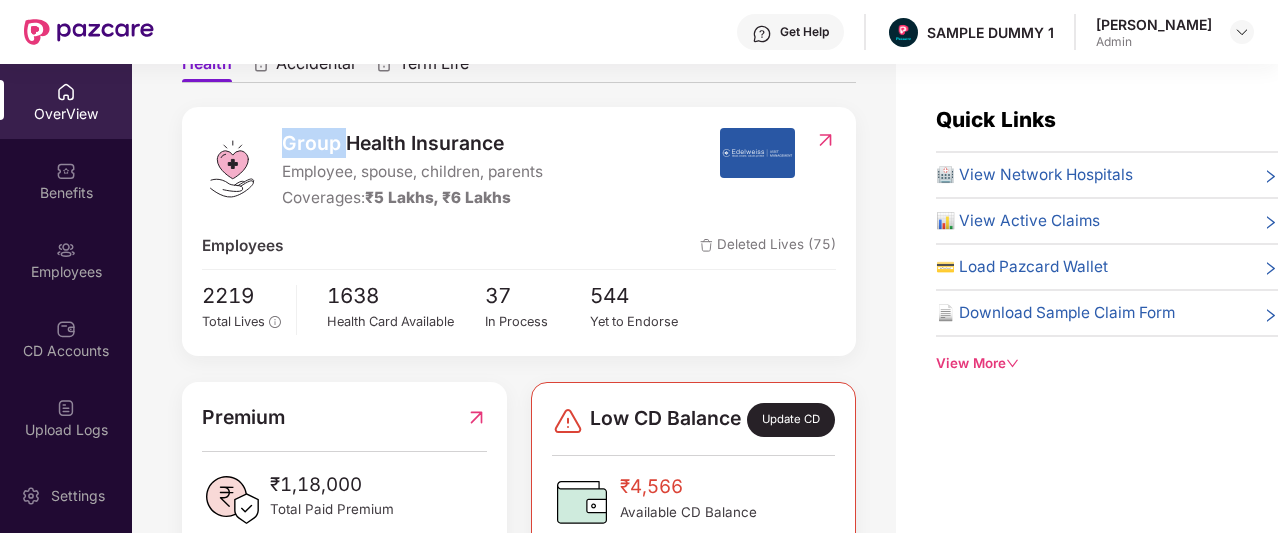 click on "Group Health Insurance" at bounding box center (412, 143) 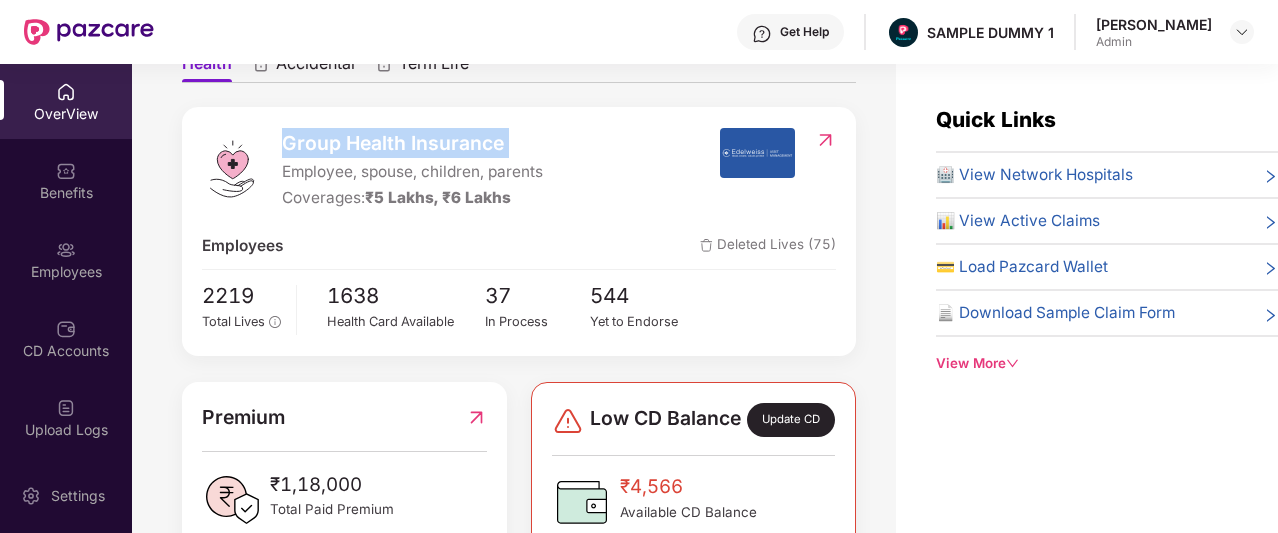 click on "Group Health Insurance" at bounding box center [412, 143] 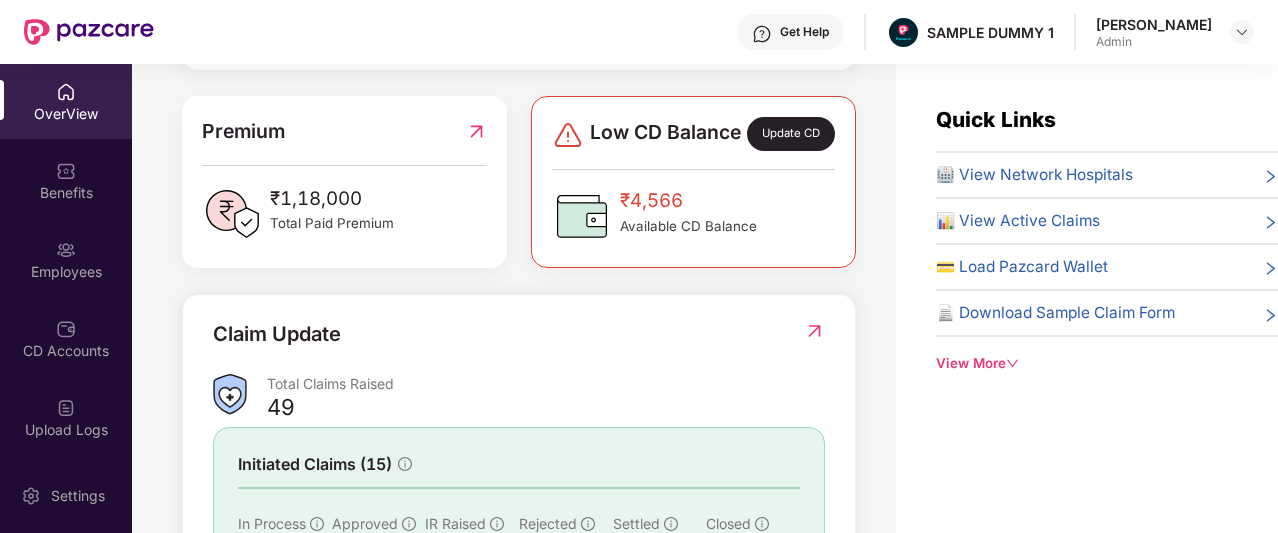 scroll, scrollTop: 489, scrollLeft: 0, axis: vertical 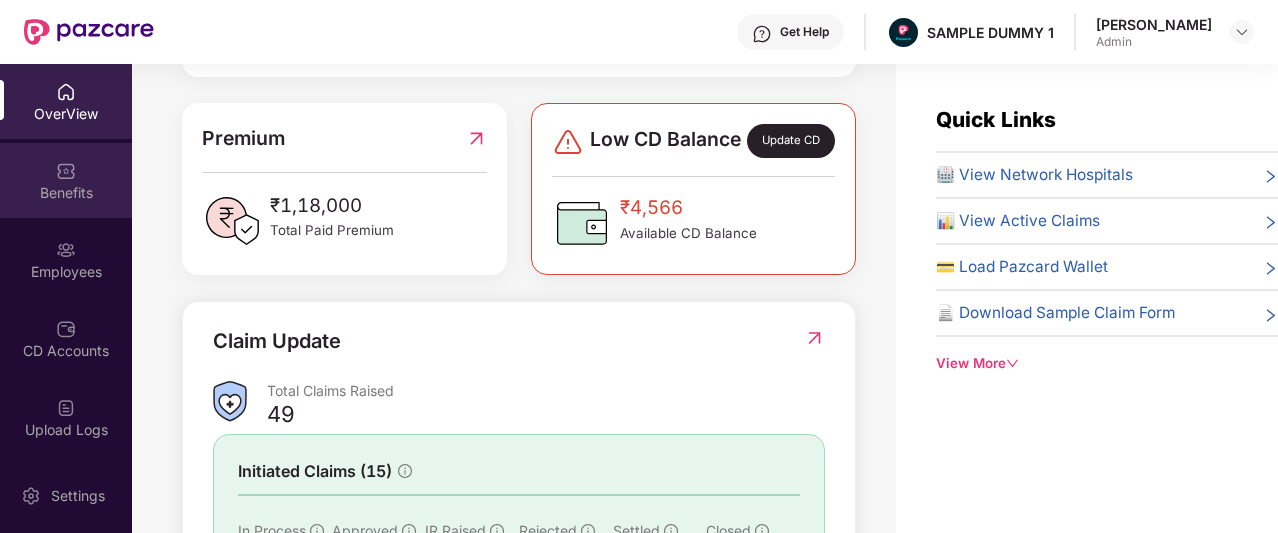 click on "Benefits" at bounding box center (66, 193) 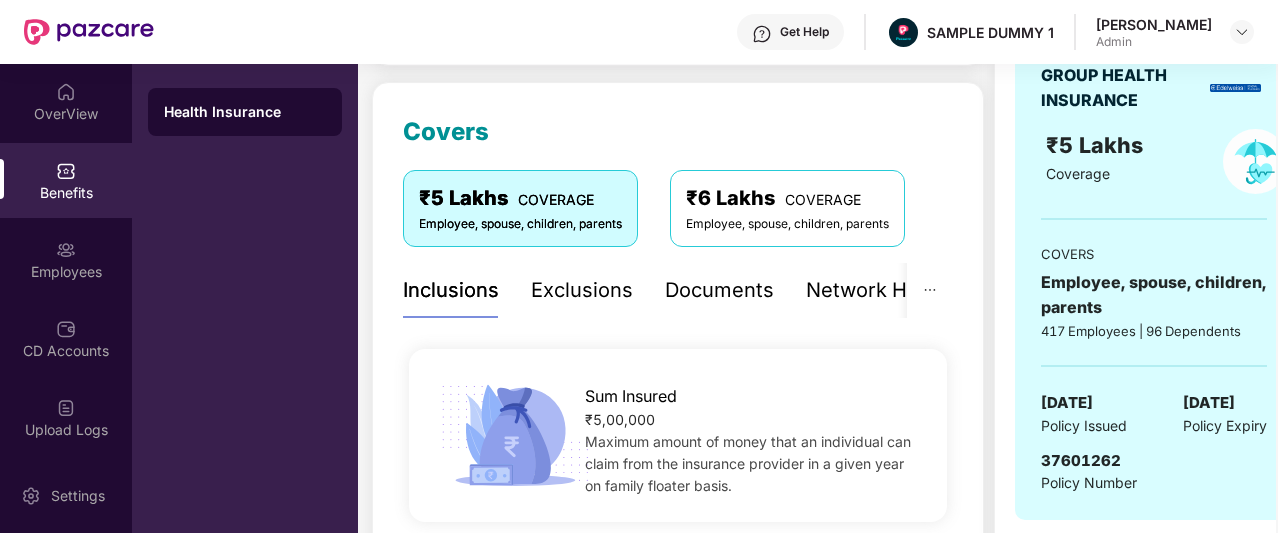 scroll, scrollTop: 241, scrollLeft: 0, axis: vertical 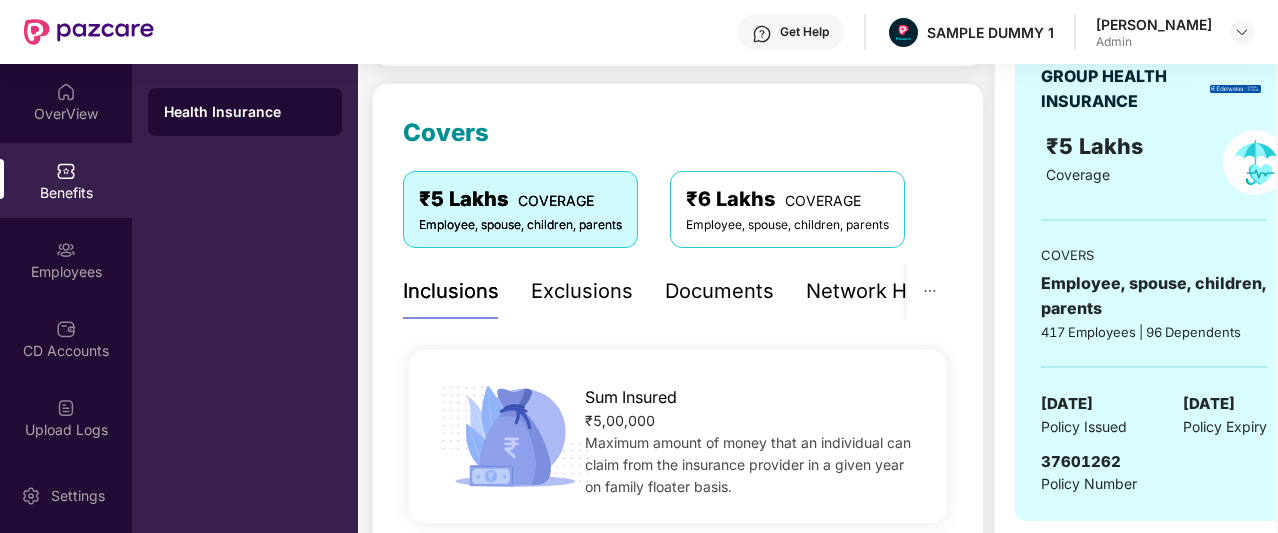 click on "Exclusions" at bounding box center (582, 291) 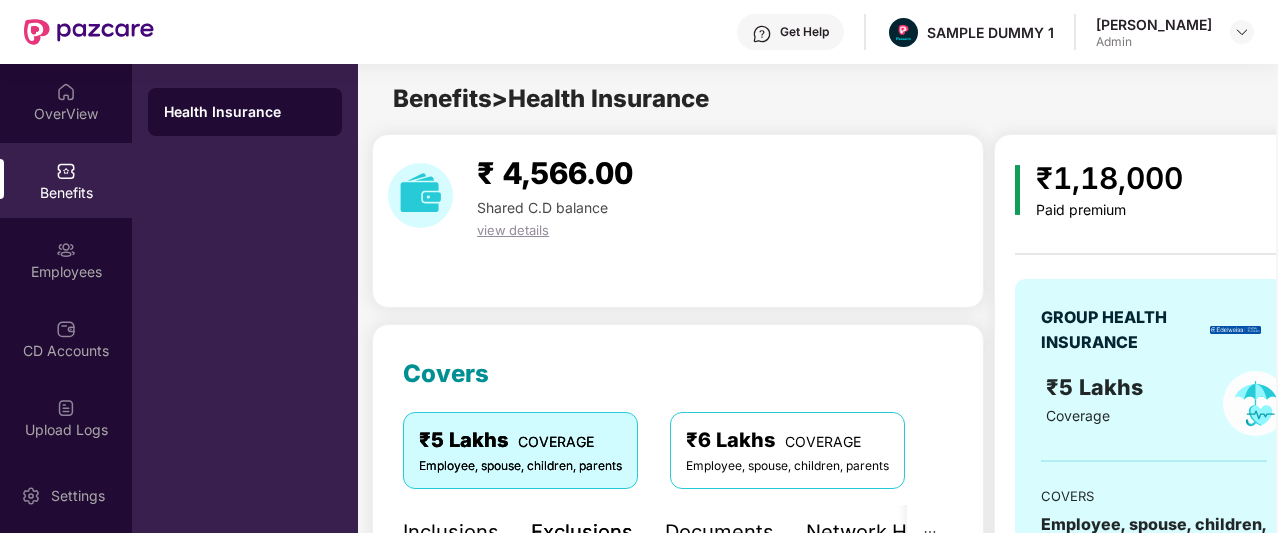 scroll, scrollTop: 158, scrollLeft: 0, axis: vertical 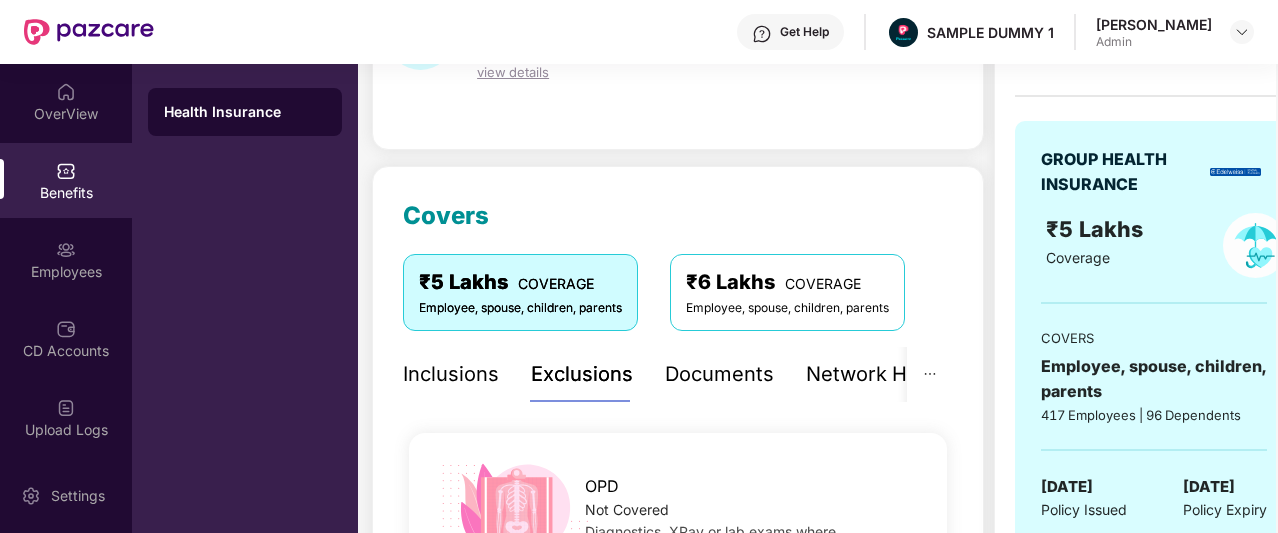 click on "Documents" at bounding box center (719, 374) 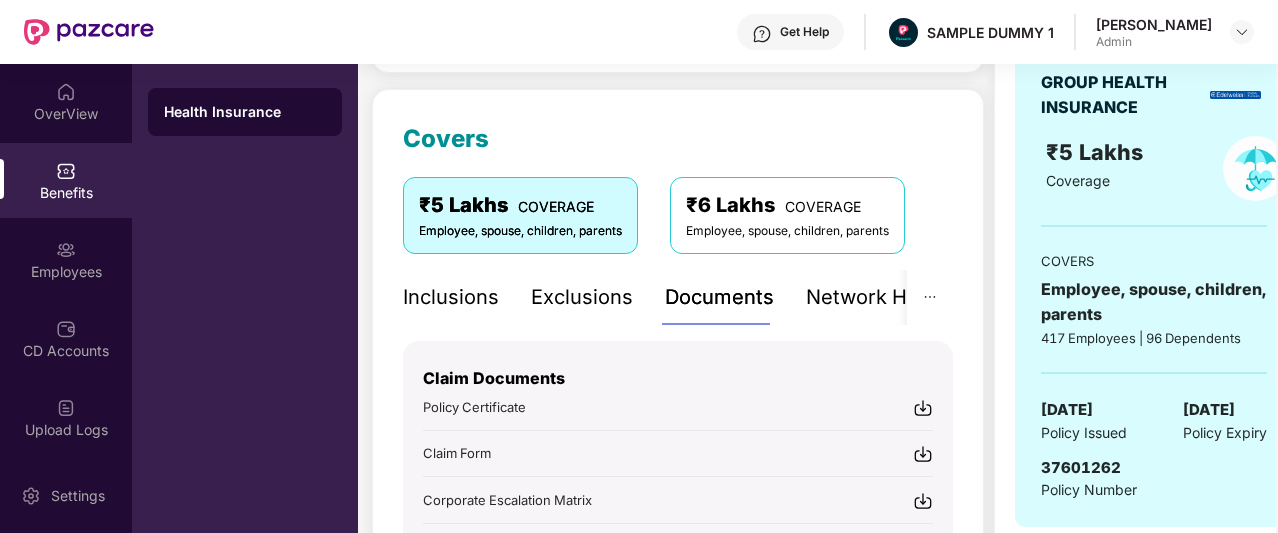 scroll, scrollTop: 206, scrollLeft: 0, axis: vertical 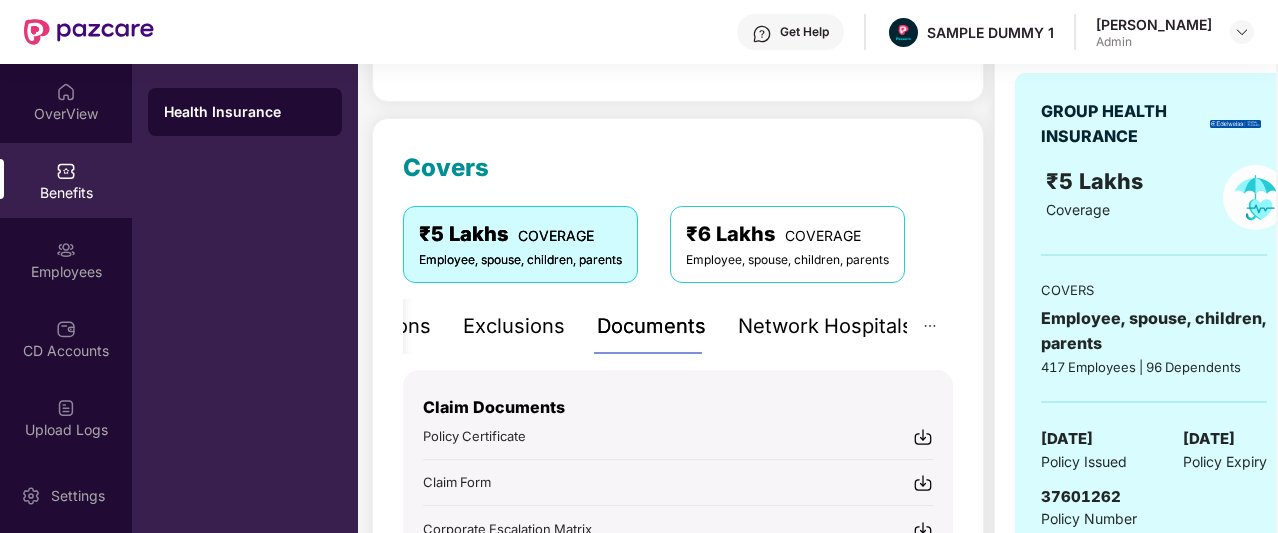 click on "Network Hospitals" at bounding box center (825, 326) 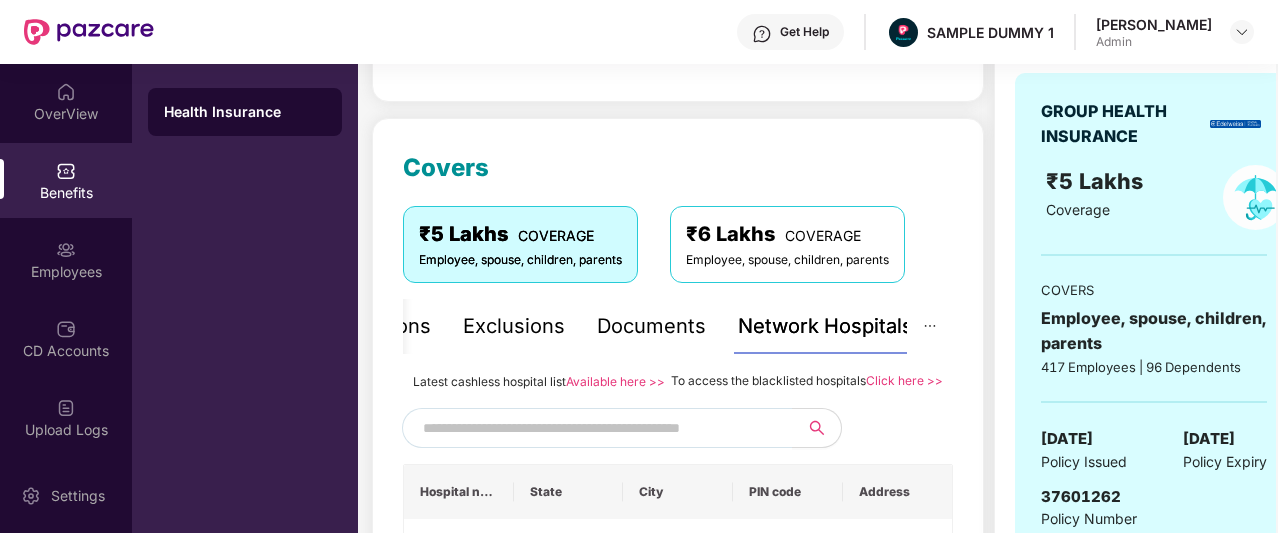 scroll, scrollTop: 397, scrollLeft: 0, axis: vertical 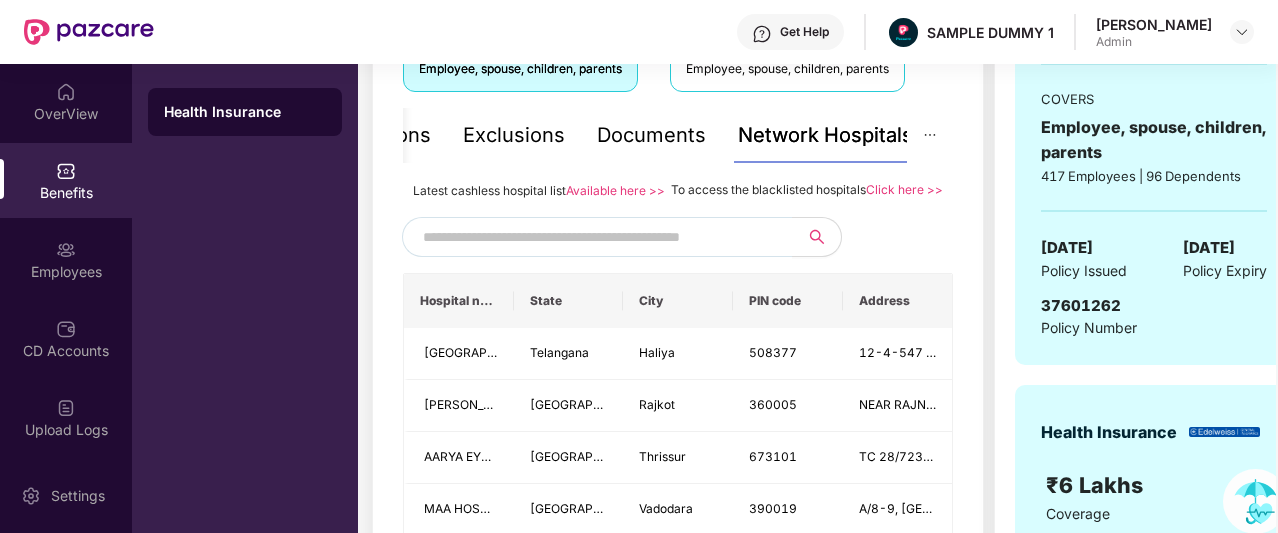 click at bounding box center (594, 237) 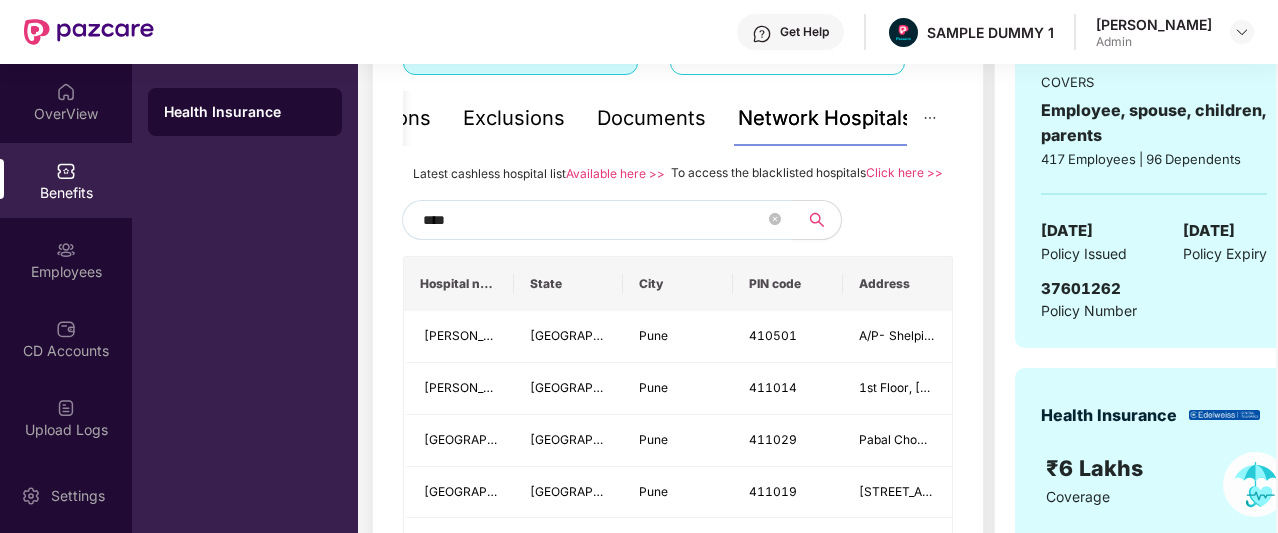 scroll, scrollTop: 455, scrollLeft: 0, axis: vertical 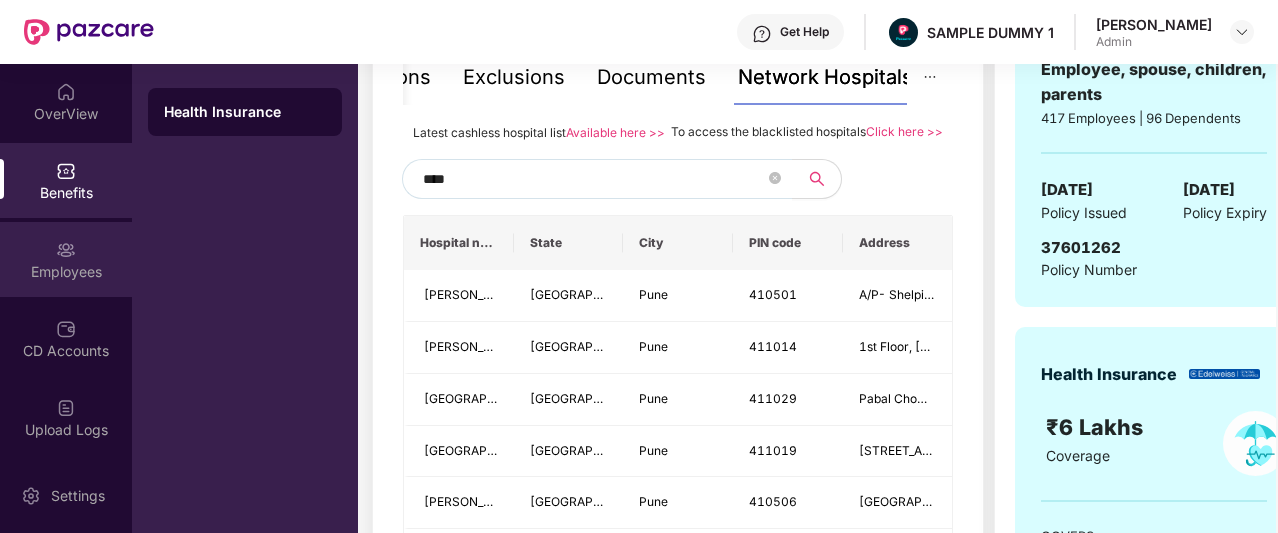 type on "****" 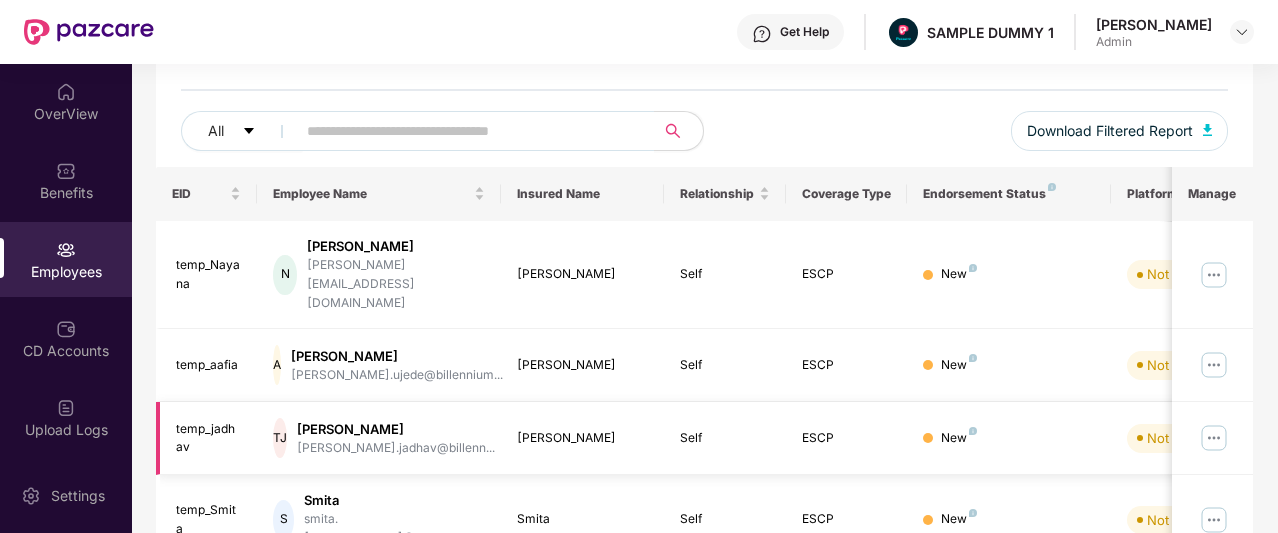 scroll, scrollTop: 0, scrollLeft: 0, axis: both 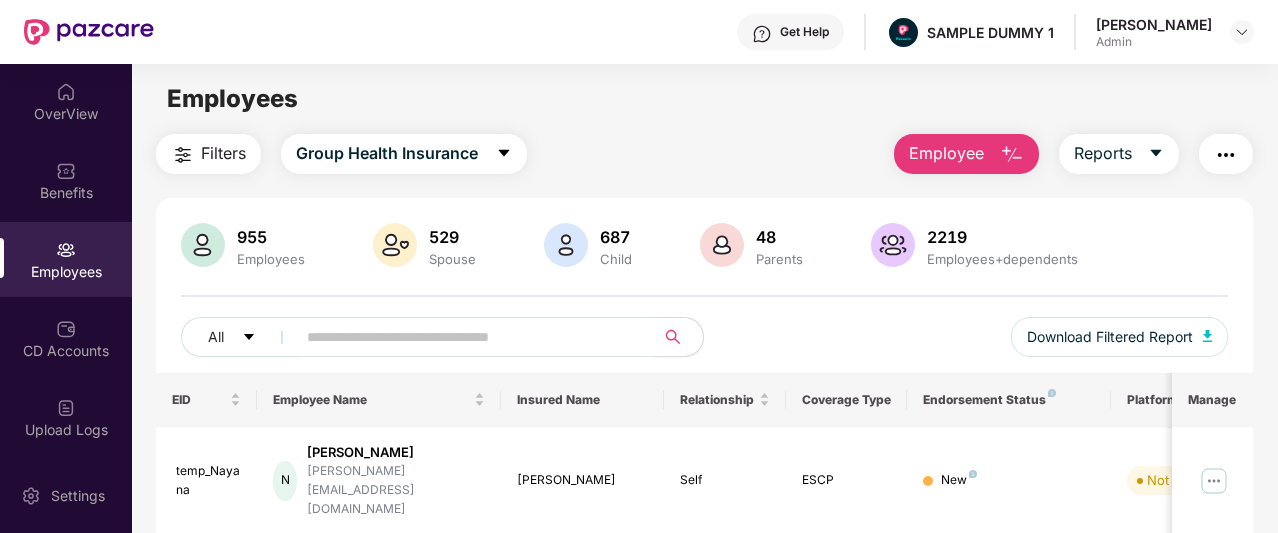 click on "Employee" at bounding box center (946, 153) 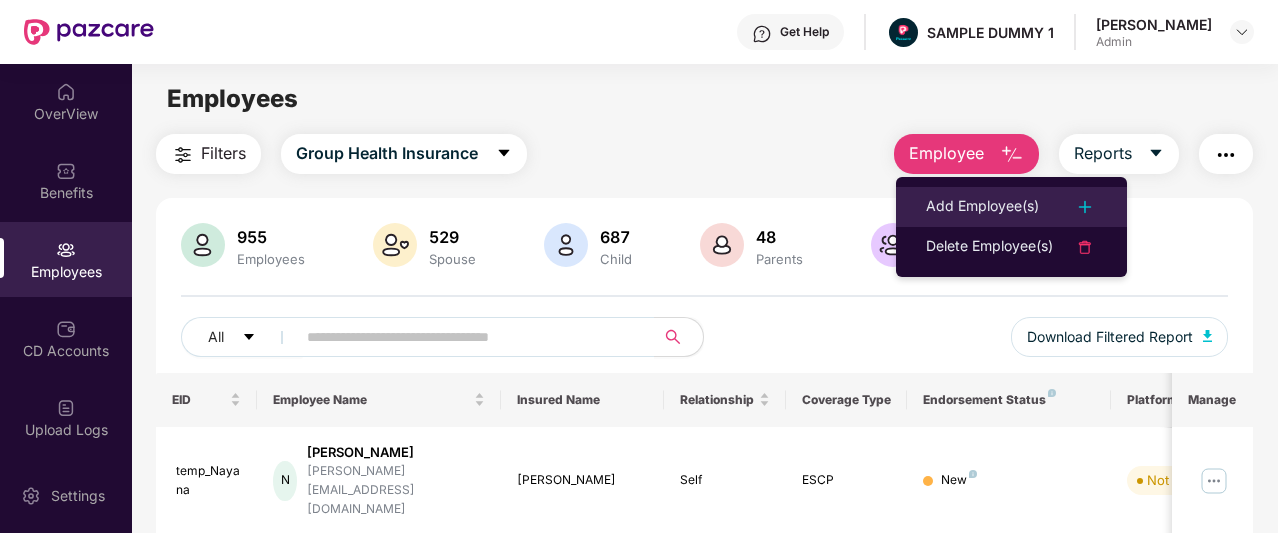 click on "Add Employee(s)" at bounding box center (982, 207) 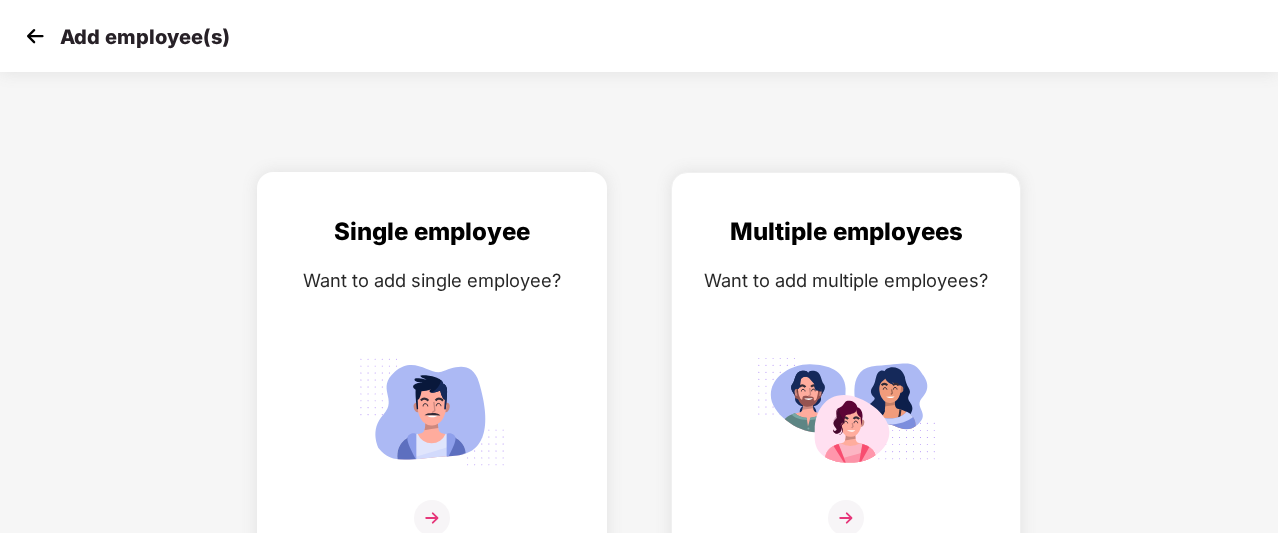 scroll, scrollTop: 32, scrollLeft: 0, axis: vertical 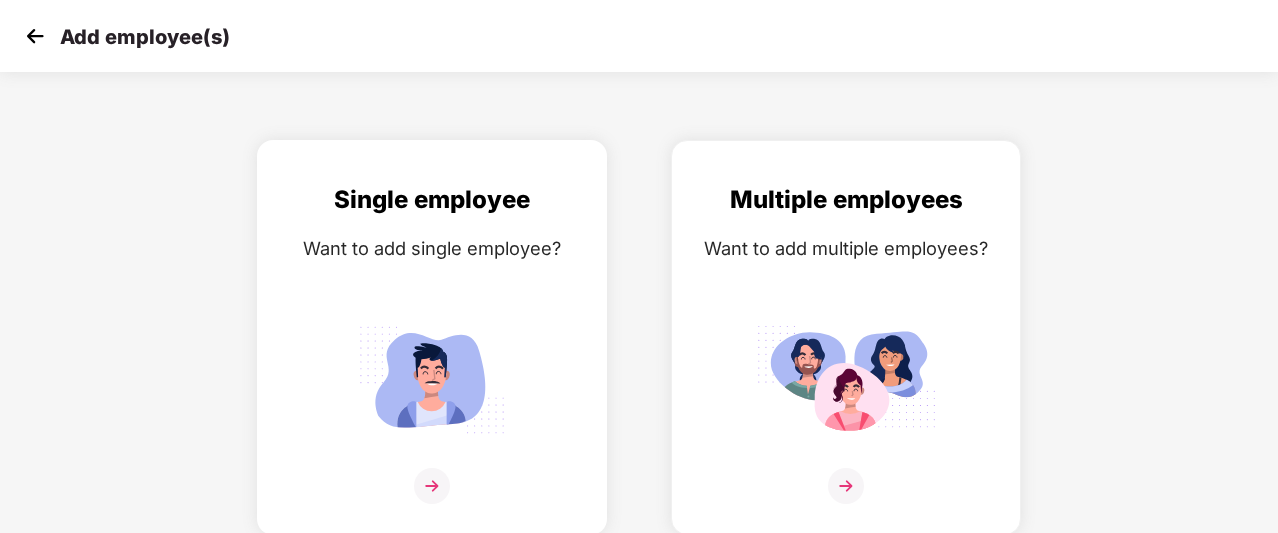 click on "Single employee Want to add single employee?" at bounding box center [432, 355] 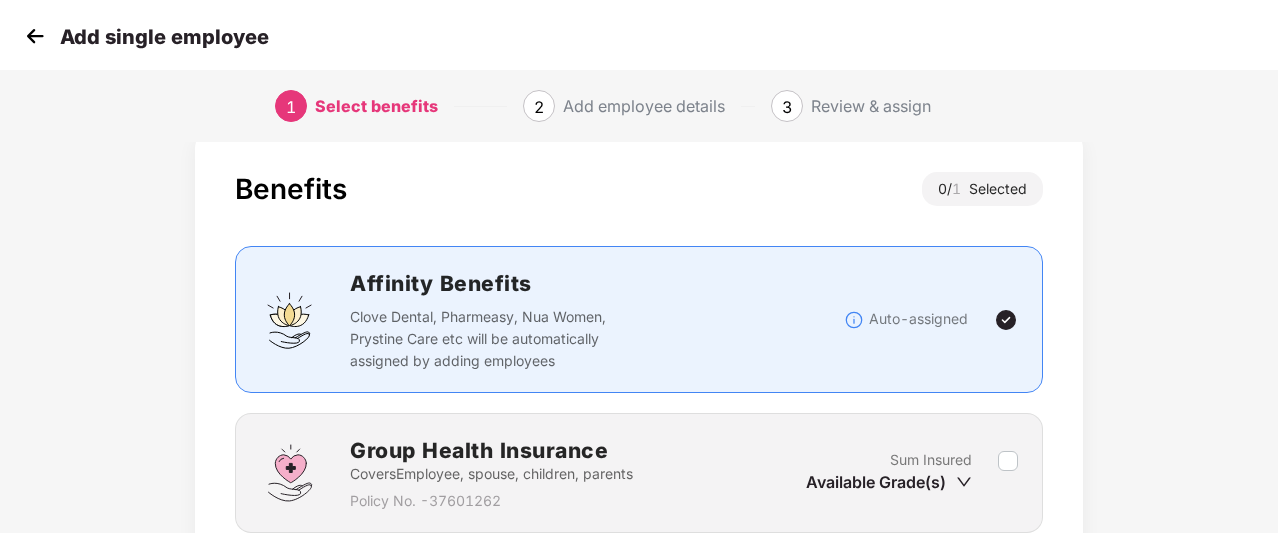 scroll, scrollTop: 204, scrollLeft: 0, axis: vertical 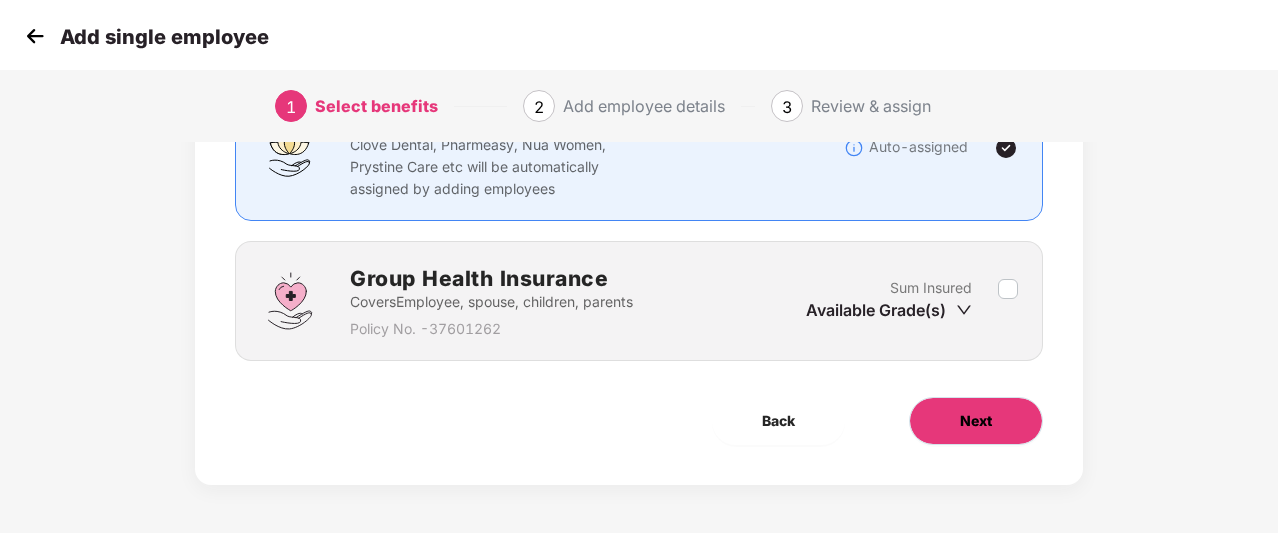 click on "Next" at bounding box center (976, 421) 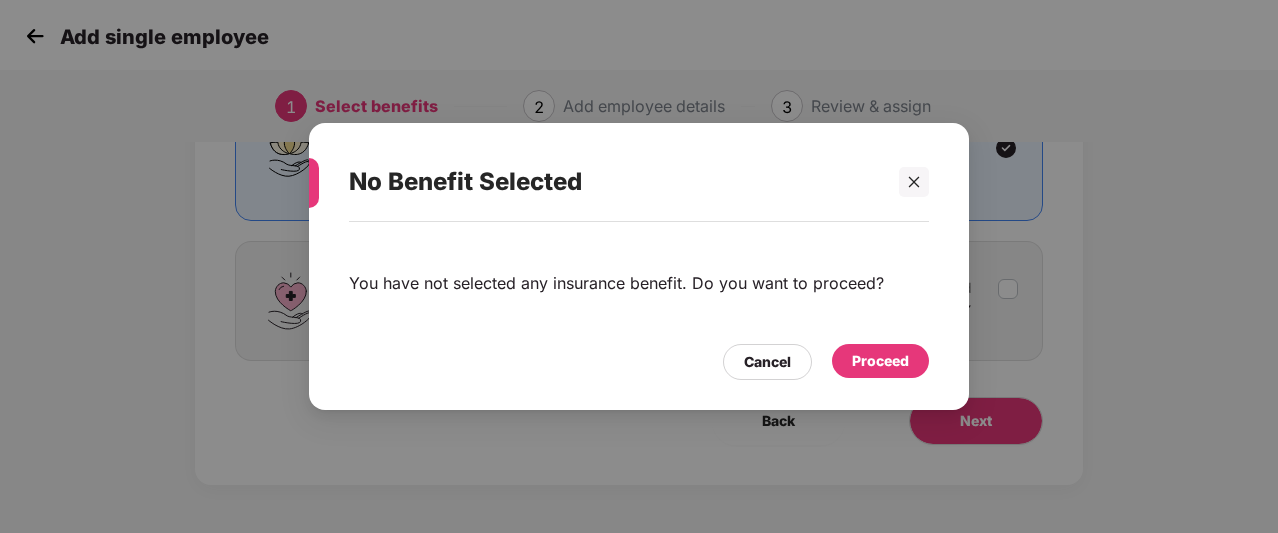 click on "Proceed" at bounding box center [880, 361] 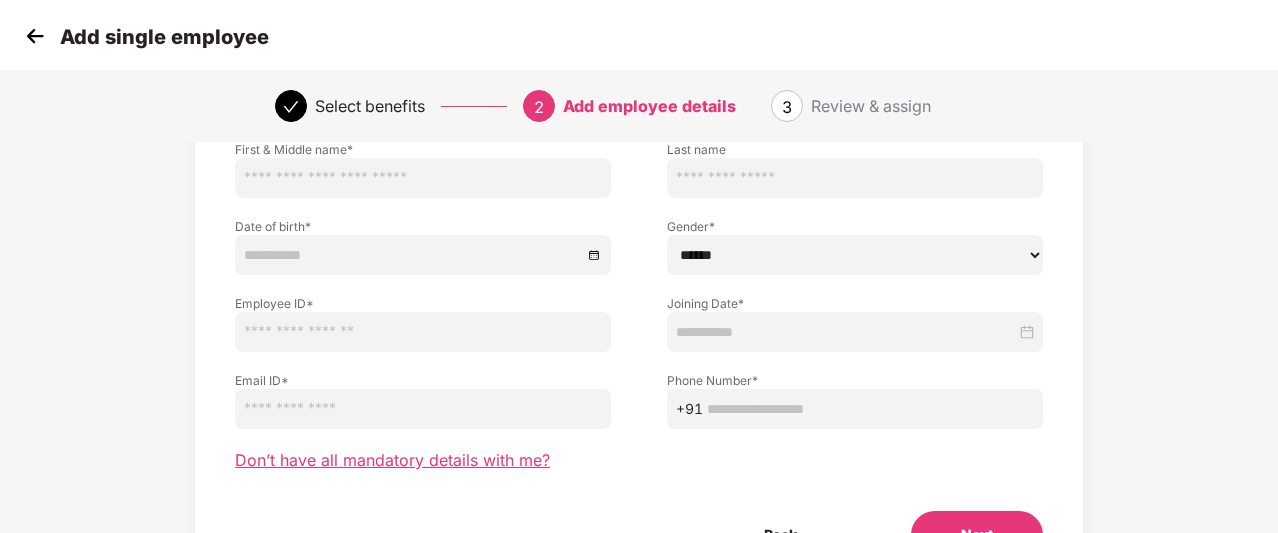 scroll, scrollTop: 153, scrollLeft: 0, axis: vertical 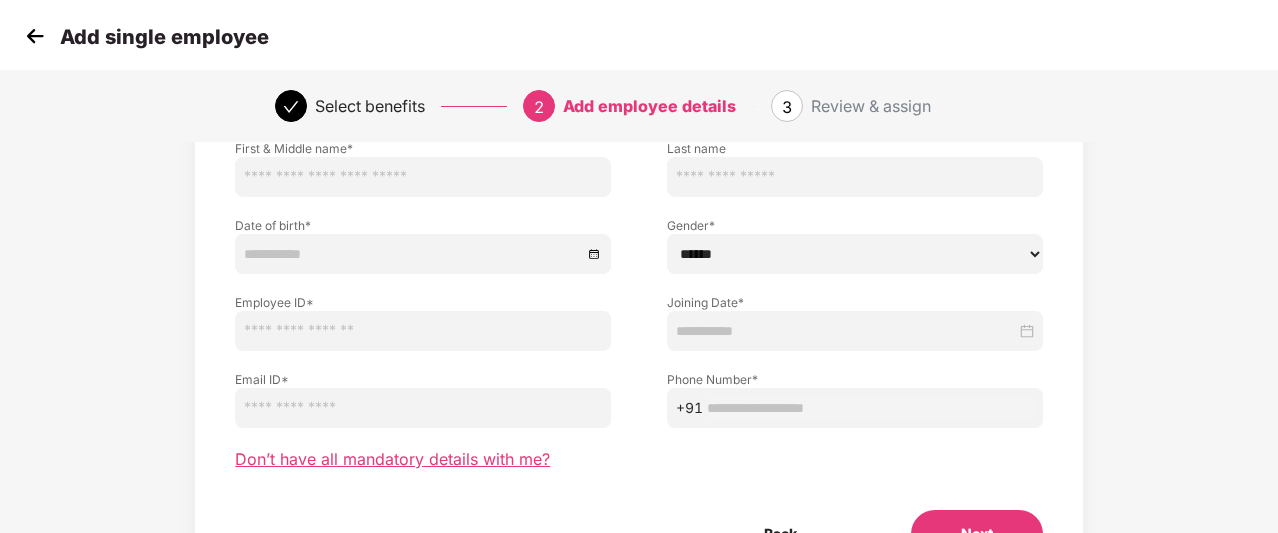 click on "Don’t have all mandatory details with me?" at bounding box center [392, 459] 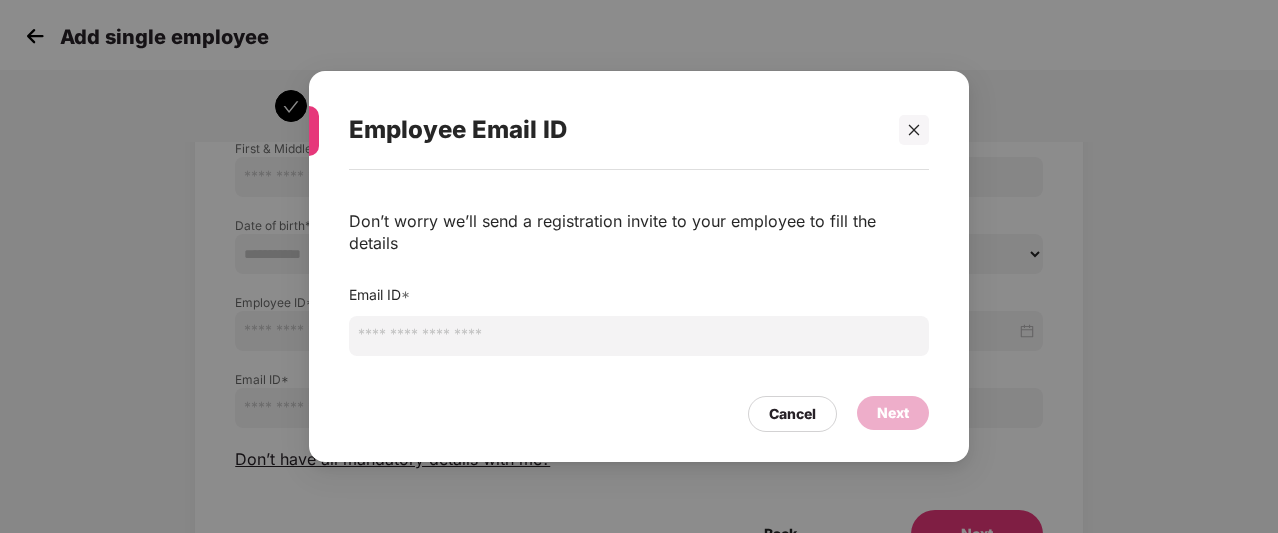 click at bounding box center [639, 336] 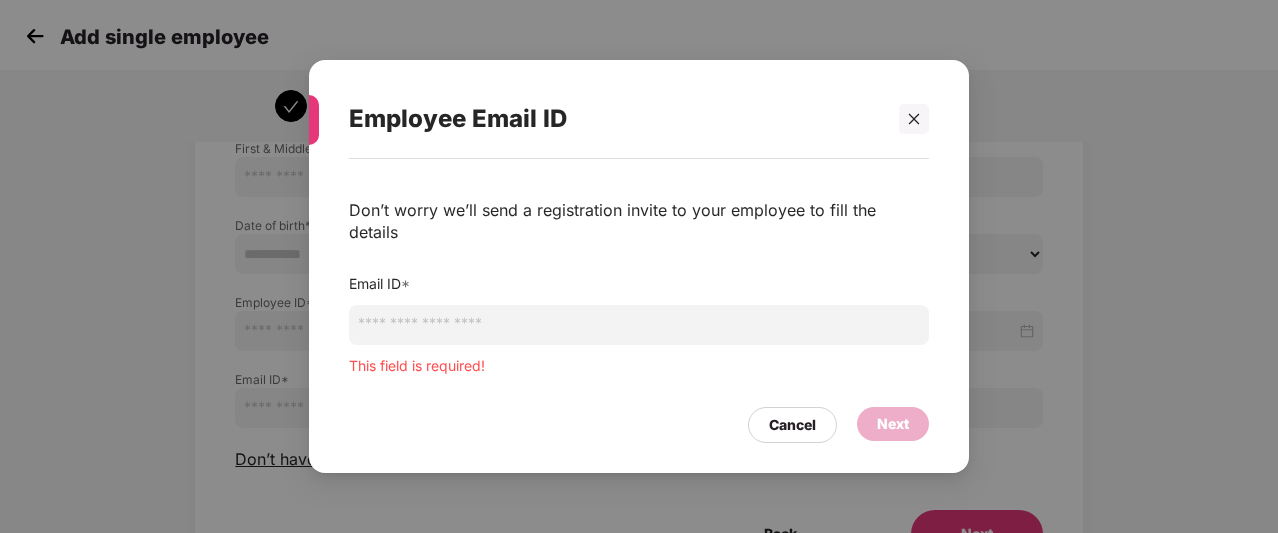 click on "Employee Email ID Don’t worry we’ll send a registration invite to your employee to fill the details Email ID  * This field is required! Cancel Next" at bounding box center [639, 266] 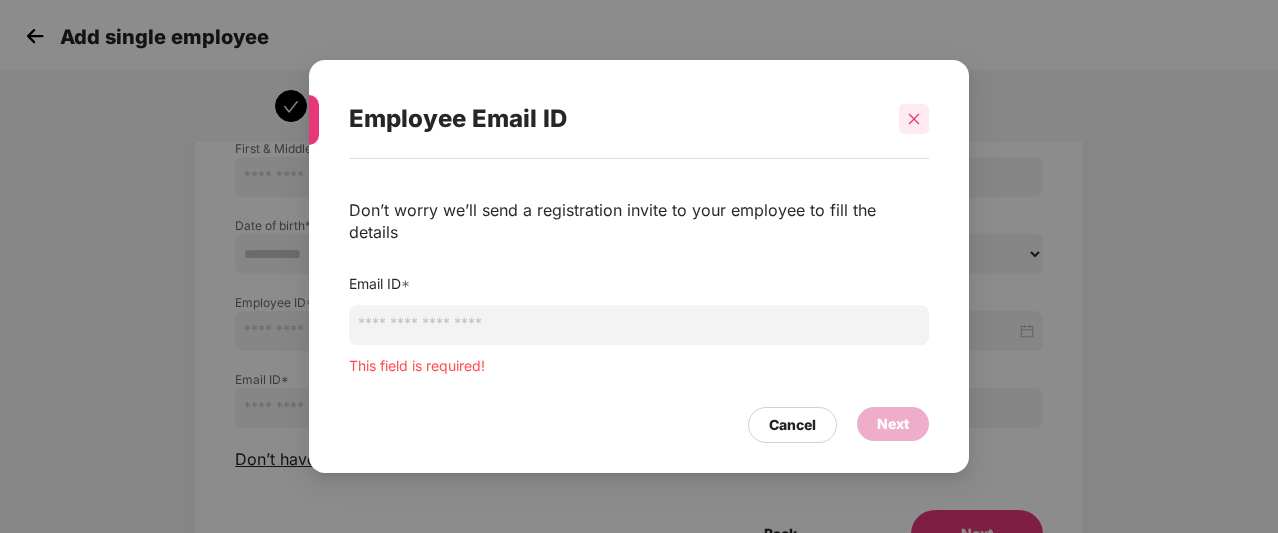 click 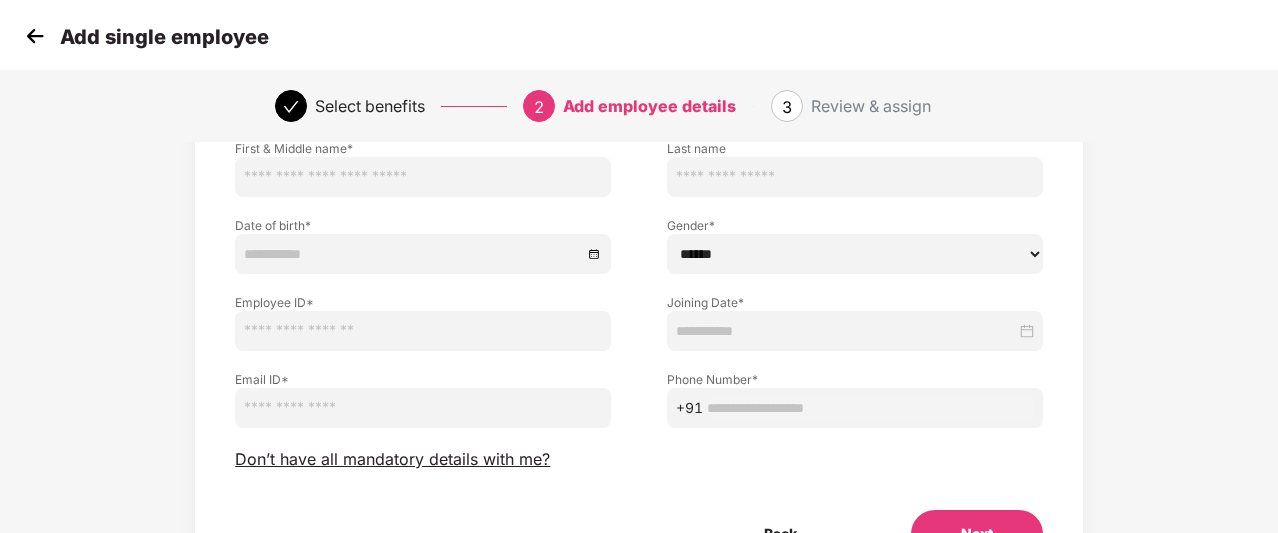 scroll, scrollTop: 268, scrollLeft: 0, axis: vertical 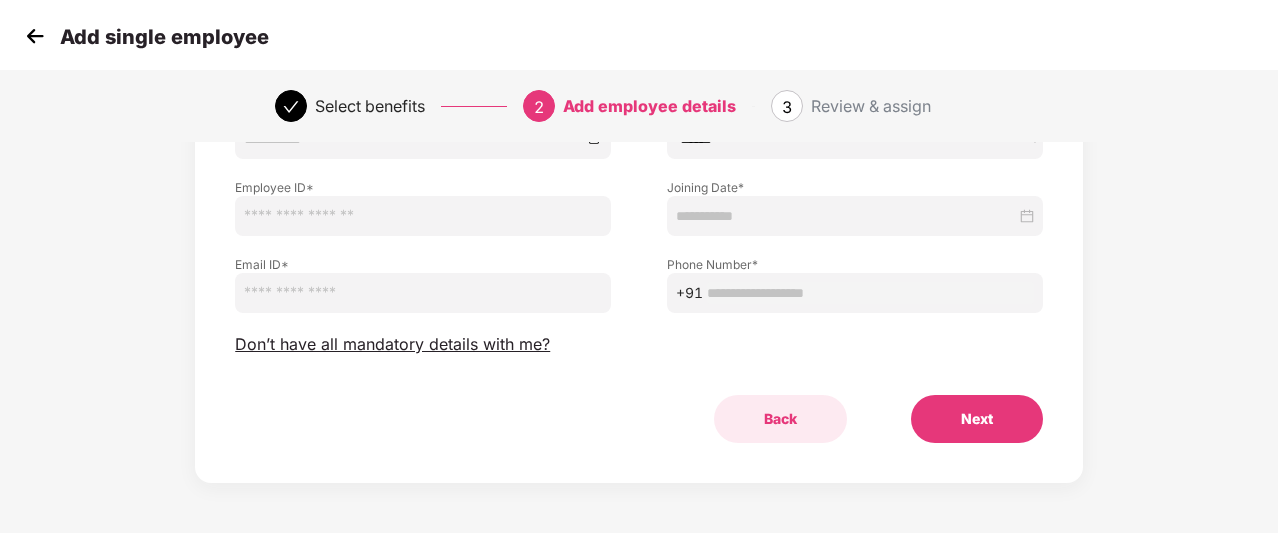 click on "Back" at bounding box center (780, 419) 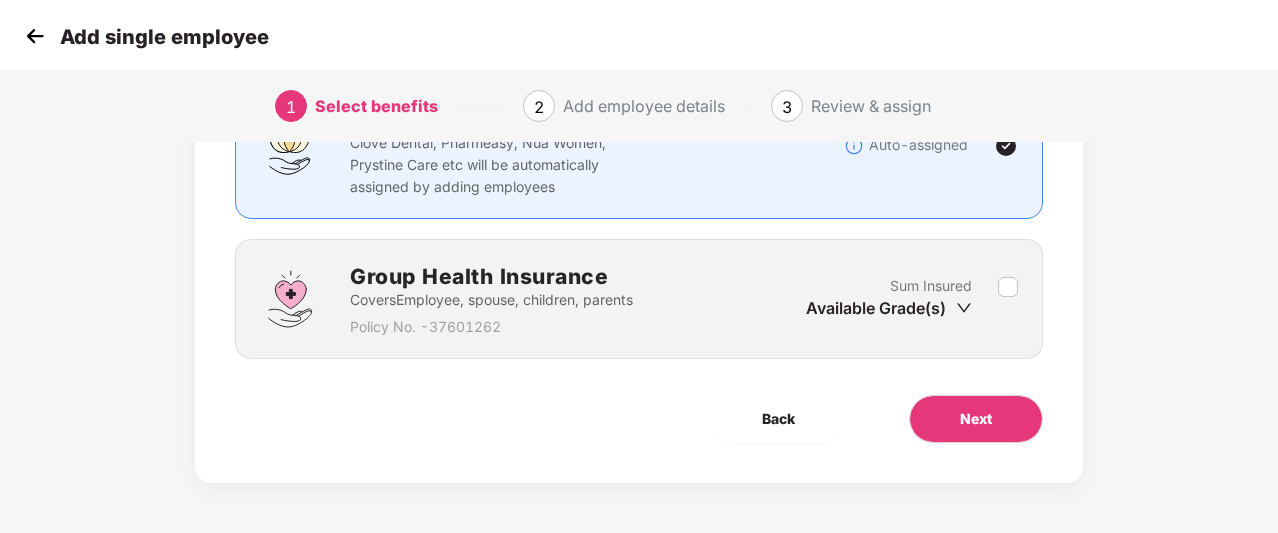 scroll, scrollTop: 204, scrollLeft: 0, axis: vertical 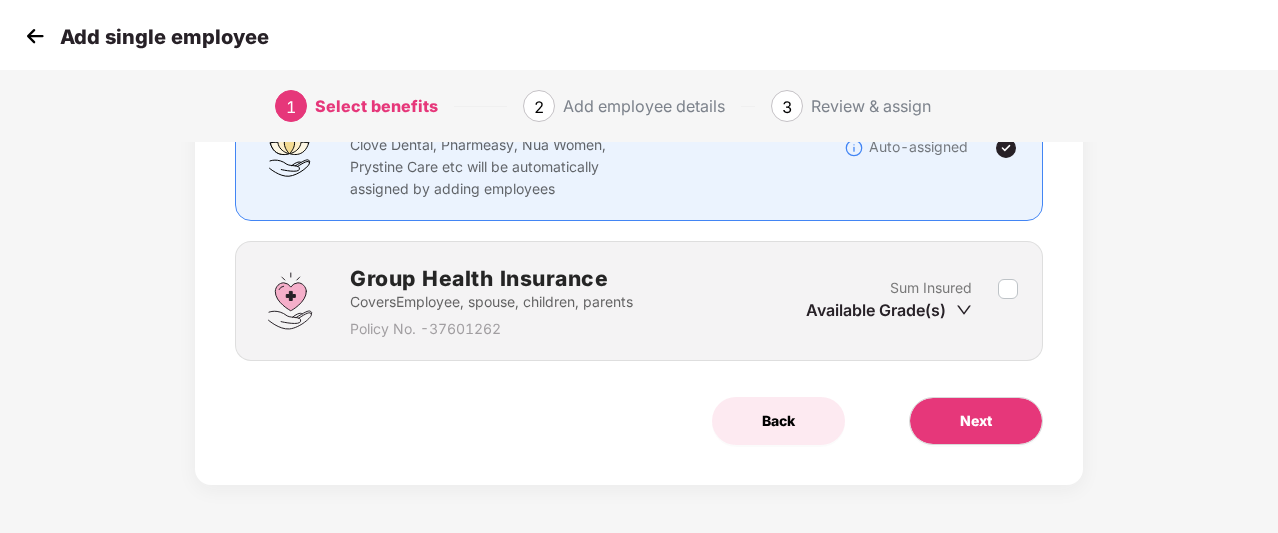 click on "Back" at bounding box center (778, 421) 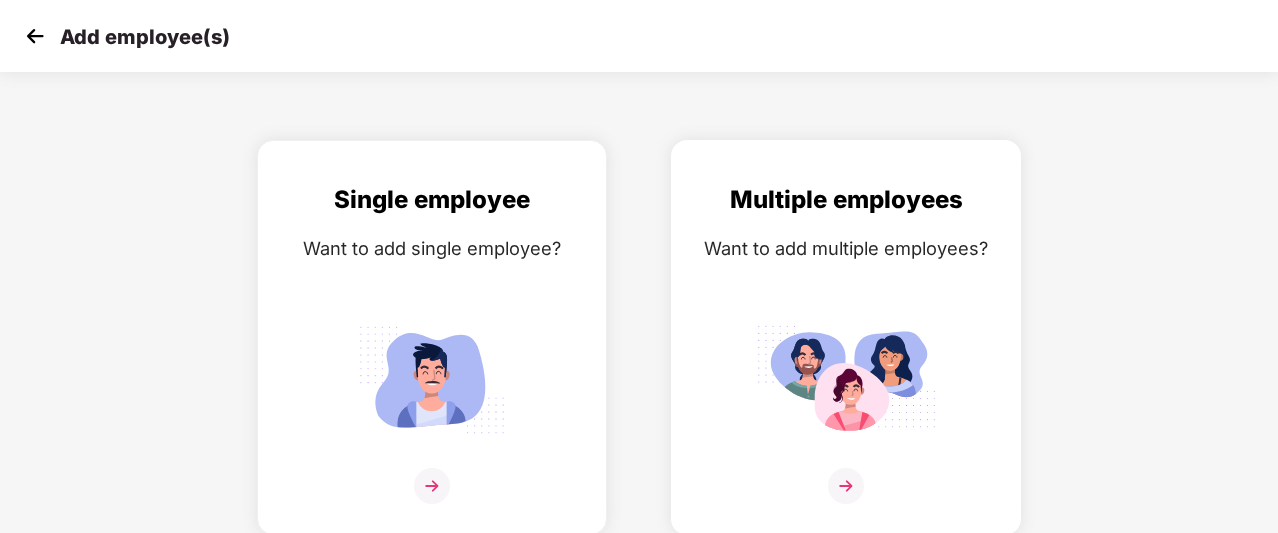 click at bounding box center [846, 379] 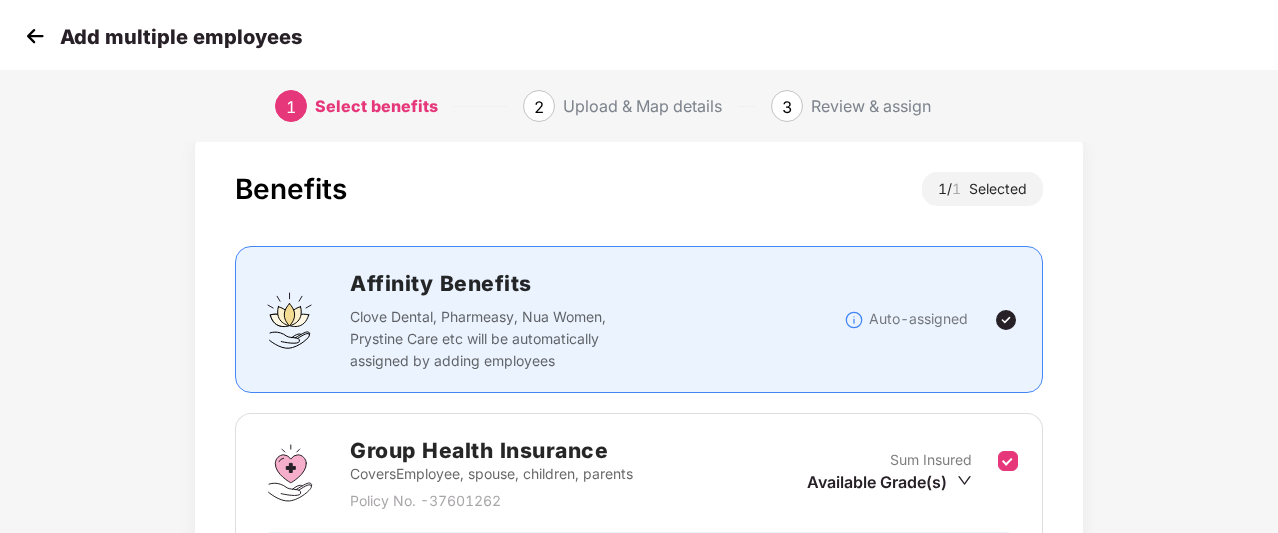 scroll, scrollTop: 271, scrollLeft: 0, axis: vertical 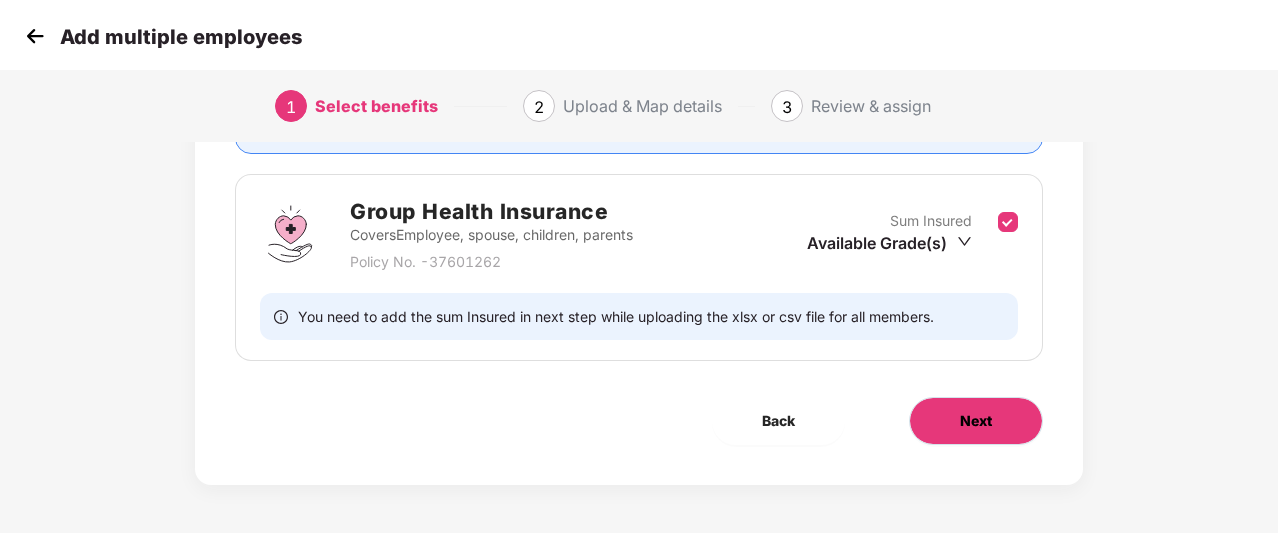 click on "Next" at bounding box center (976, 421) 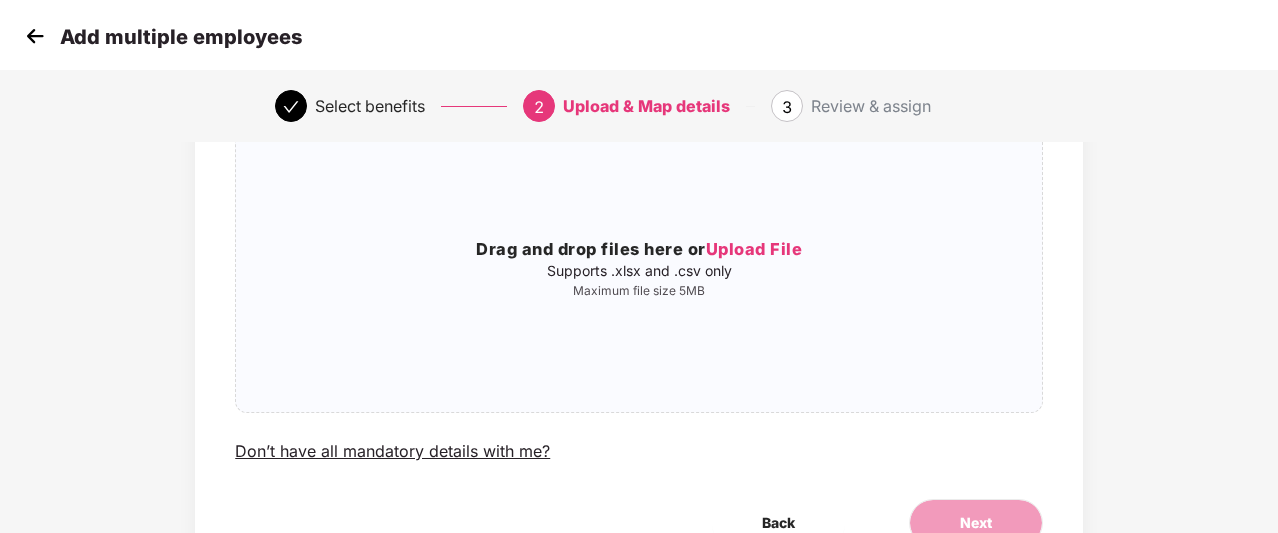 scroll, scrollTop: 270, scrollLeft: 0, axis: vertical 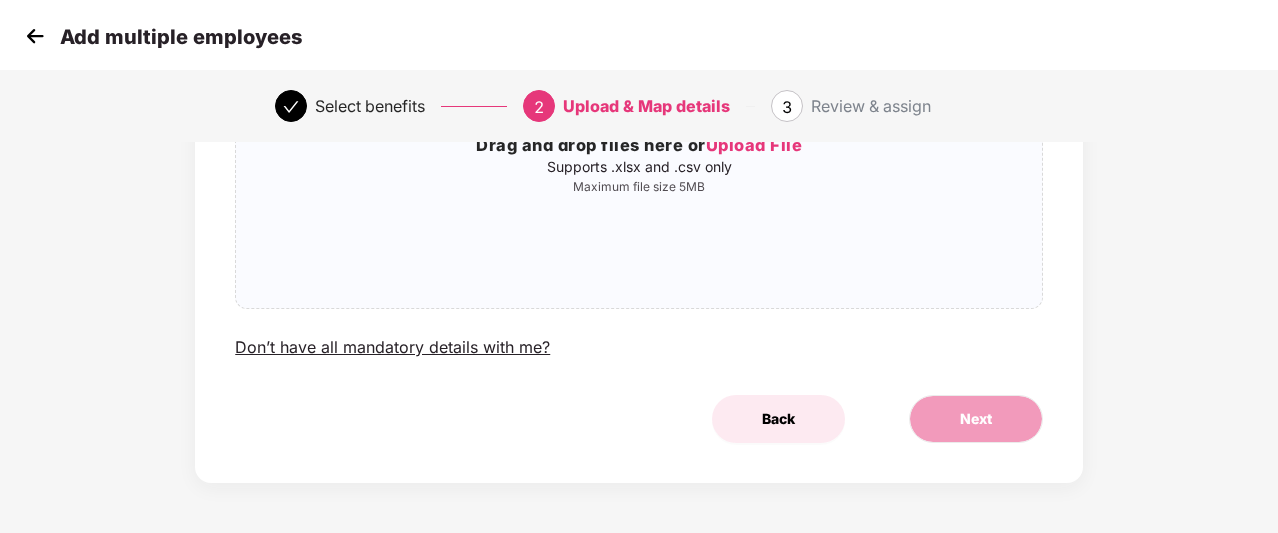 click on "Back" at bounding box center (778, 419) 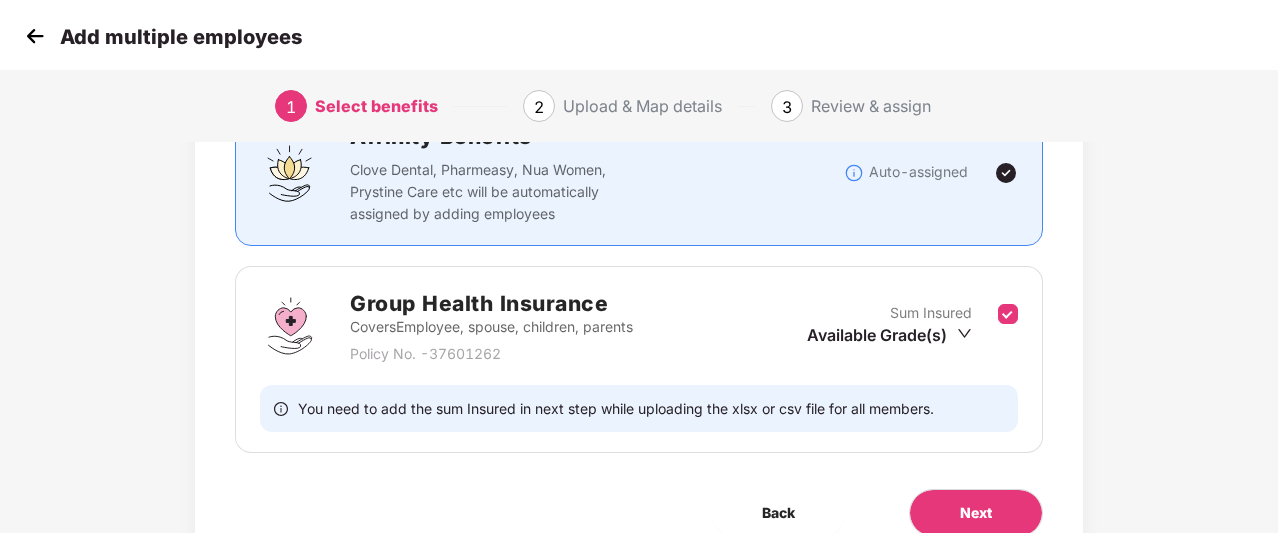scroll, scrollTop: 184, scrollLeft: 0, axis: vertical 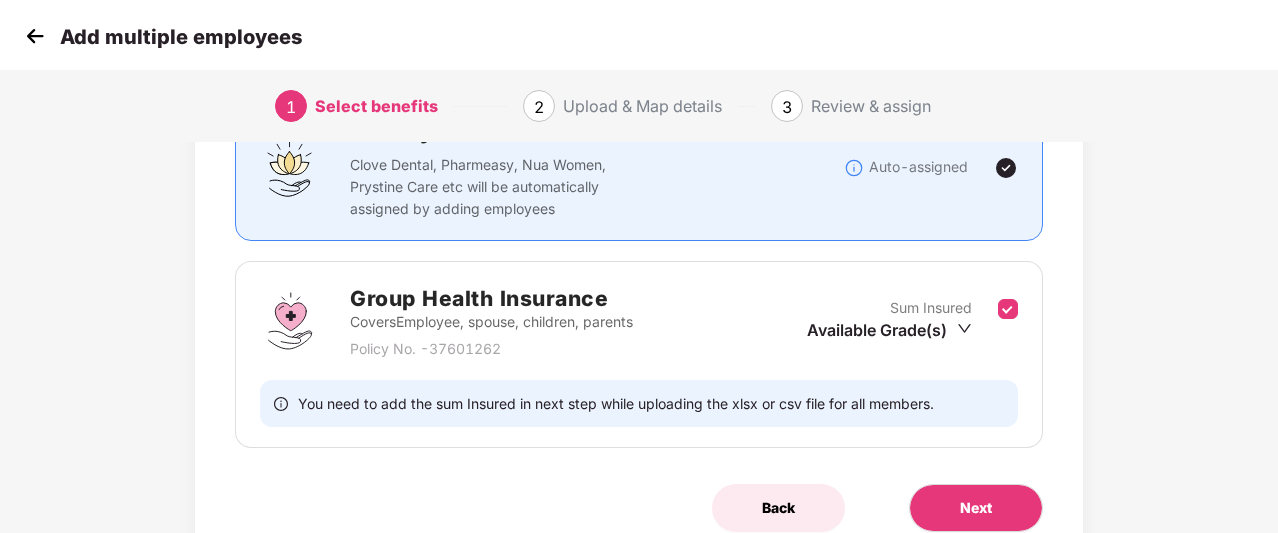click on "Back" at bounding box center [778, 508] 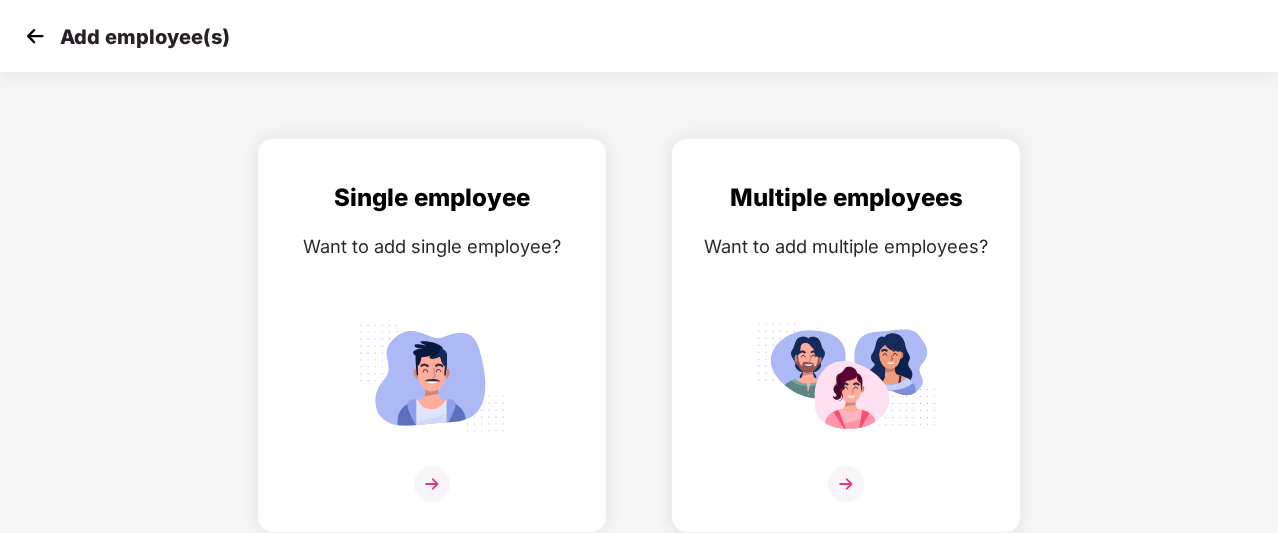 scroll, scrollTop: 32, scrollLeft: 0, axis: vertical 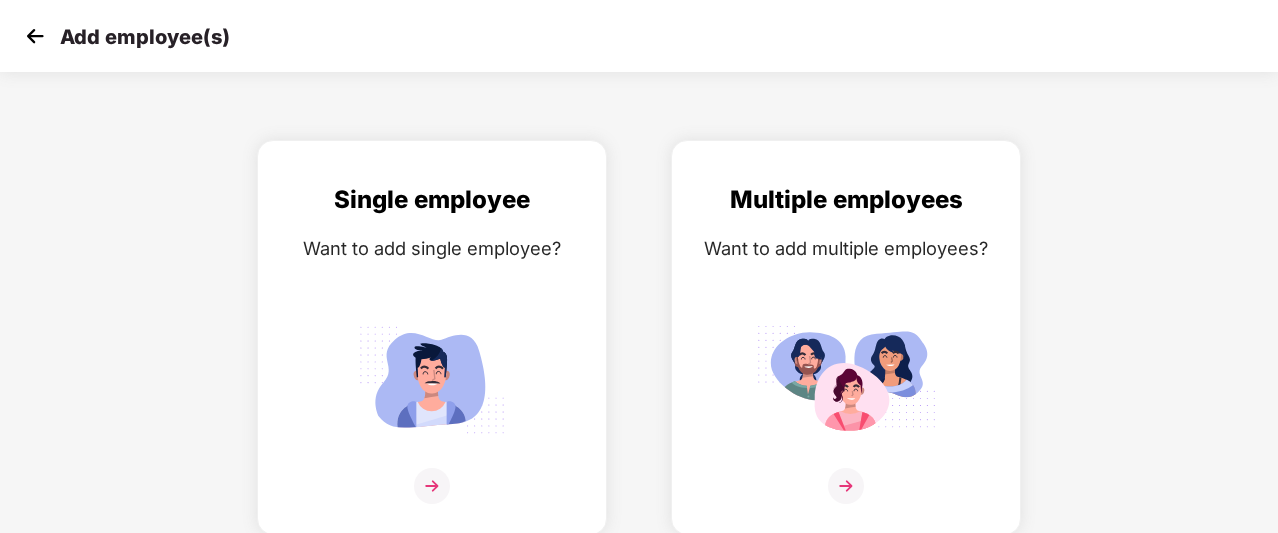 click at bounding box center [35, 36] 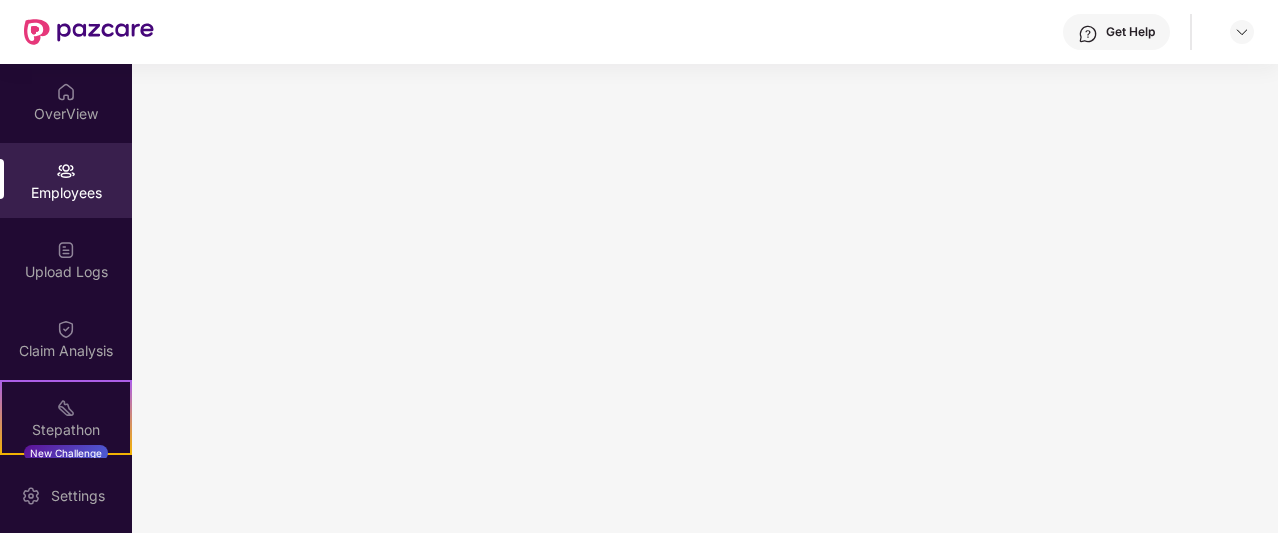 scroll, scrollTop: 0, scrollLeft: 0, axis: both 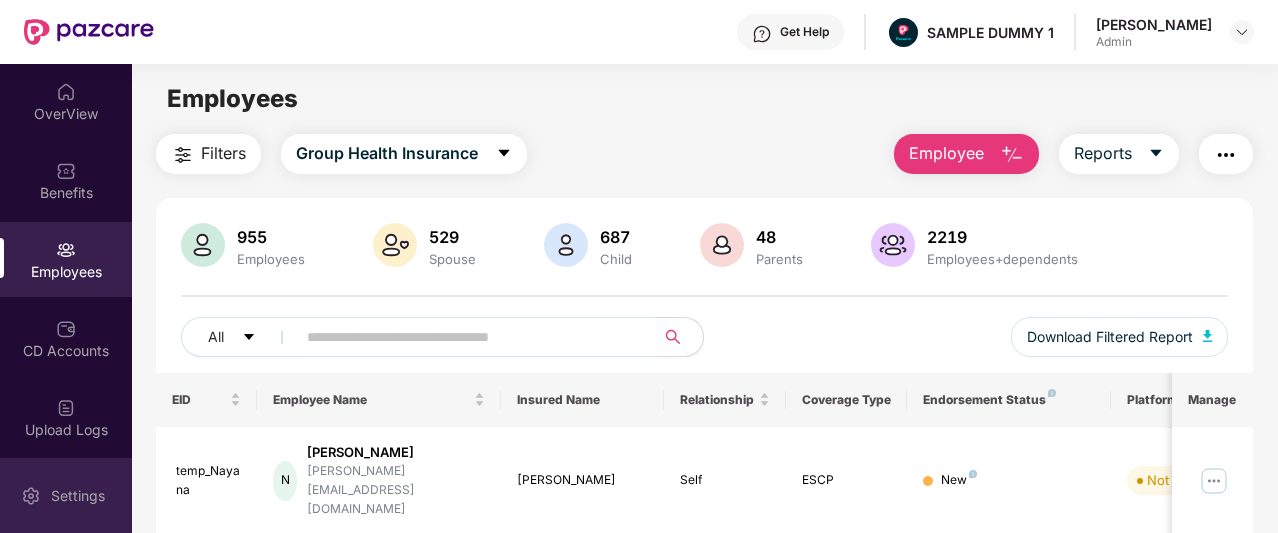 click on "Settings" at bounding box center [78, 496] 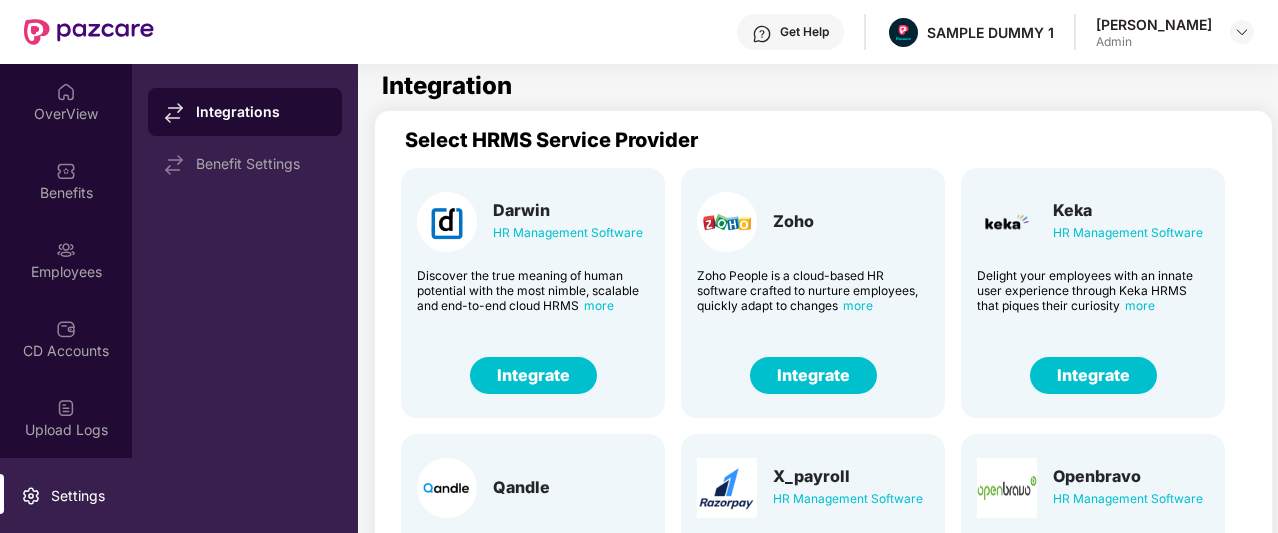 scroll, scrollTop: 0, scrollLeft: 0, axis: both 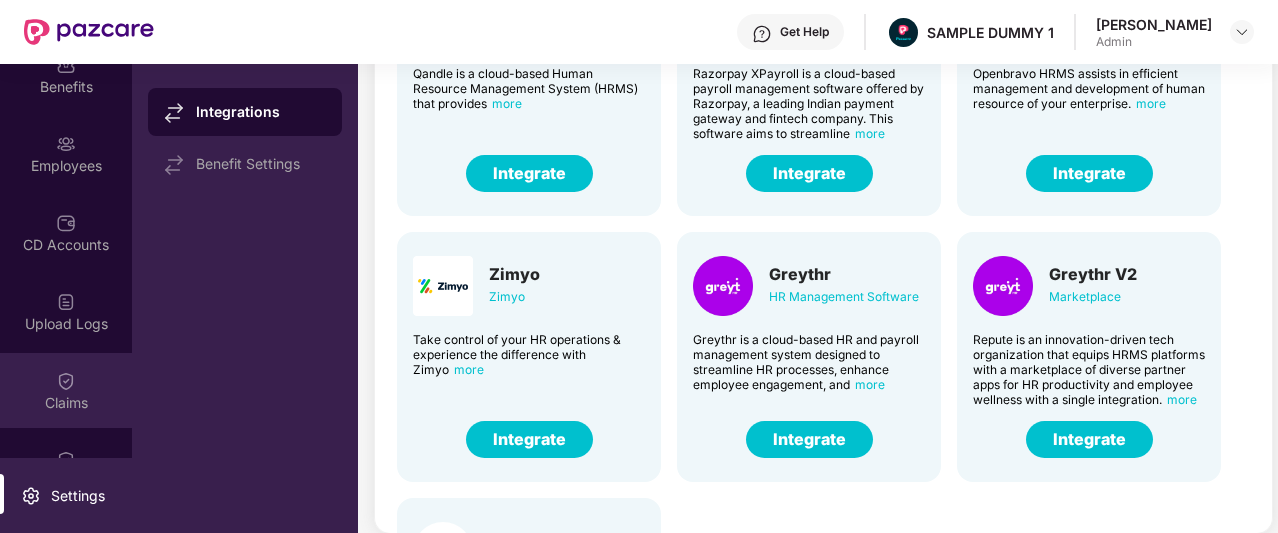 click on "Claims" at bounding box center [66, 390] 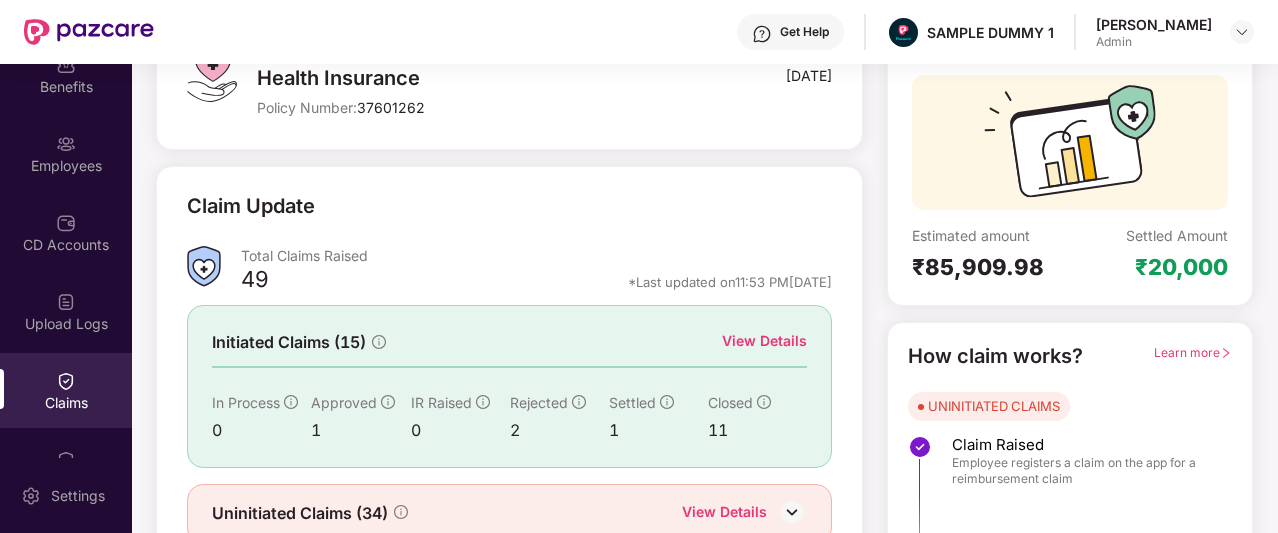 scroll, scrollTop: 194, scrollLeft: 0, axis: vertical 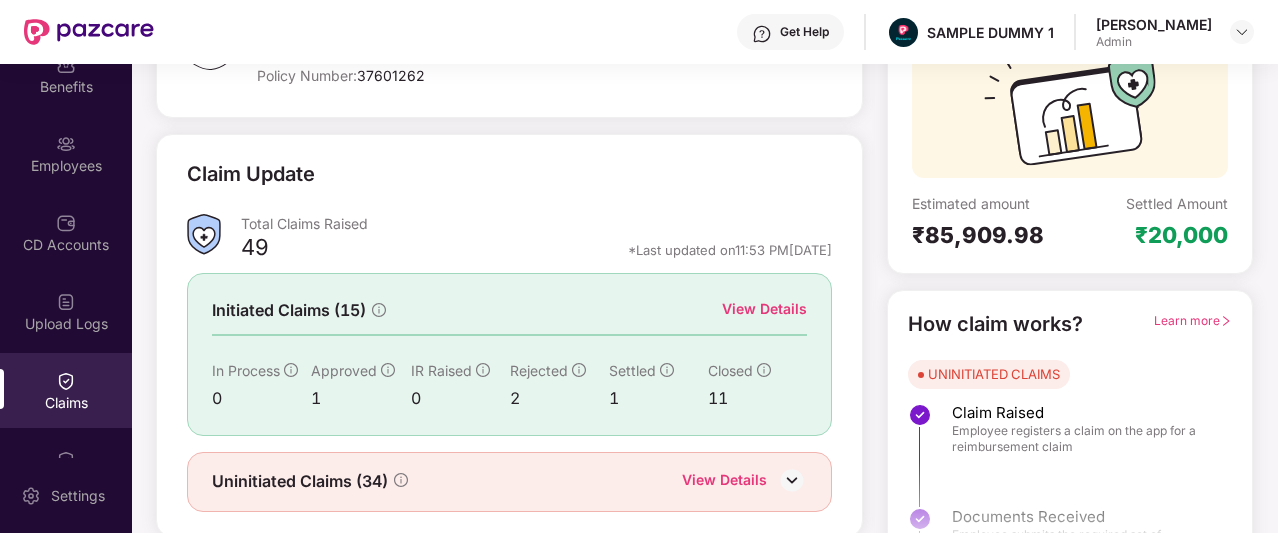 click on "View Details" at bounding box center (764, 309) 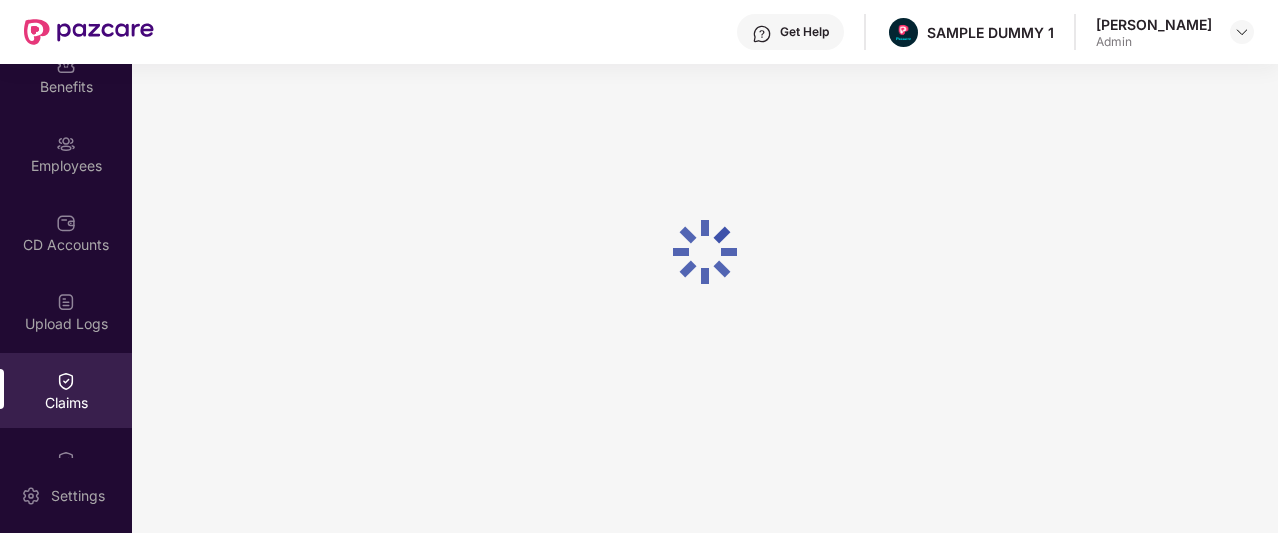 scroll, scrollTop: 86, scrollLeft: 0, axis: vertical 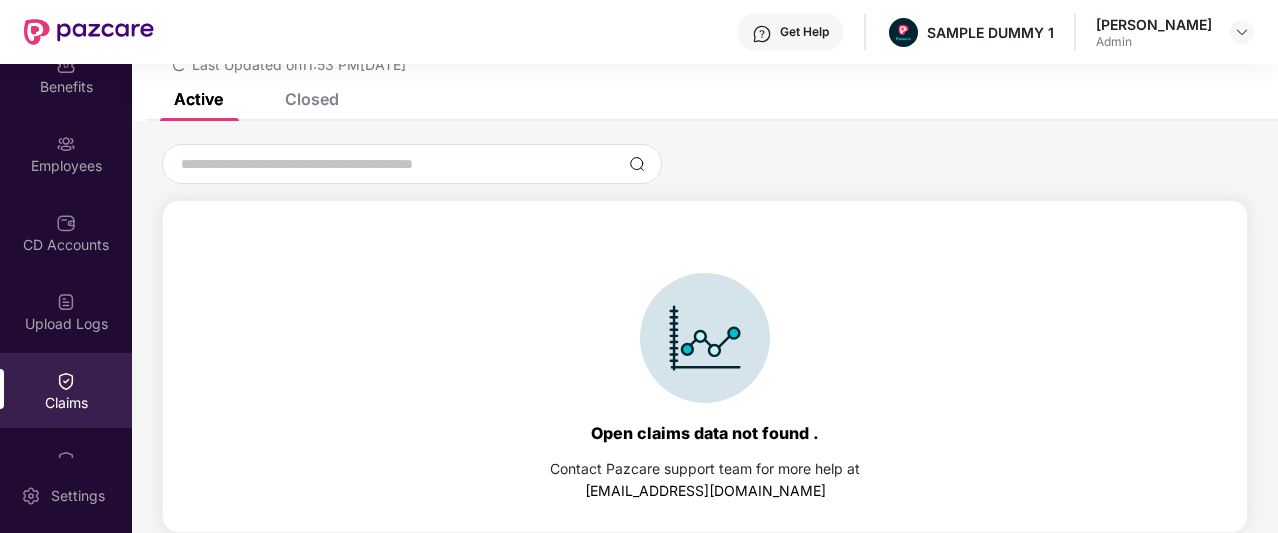 click on "List of Initiated Claims Last Updated on  11:53 PM, 06 Jul 2025" at bounding box center (705, 35) 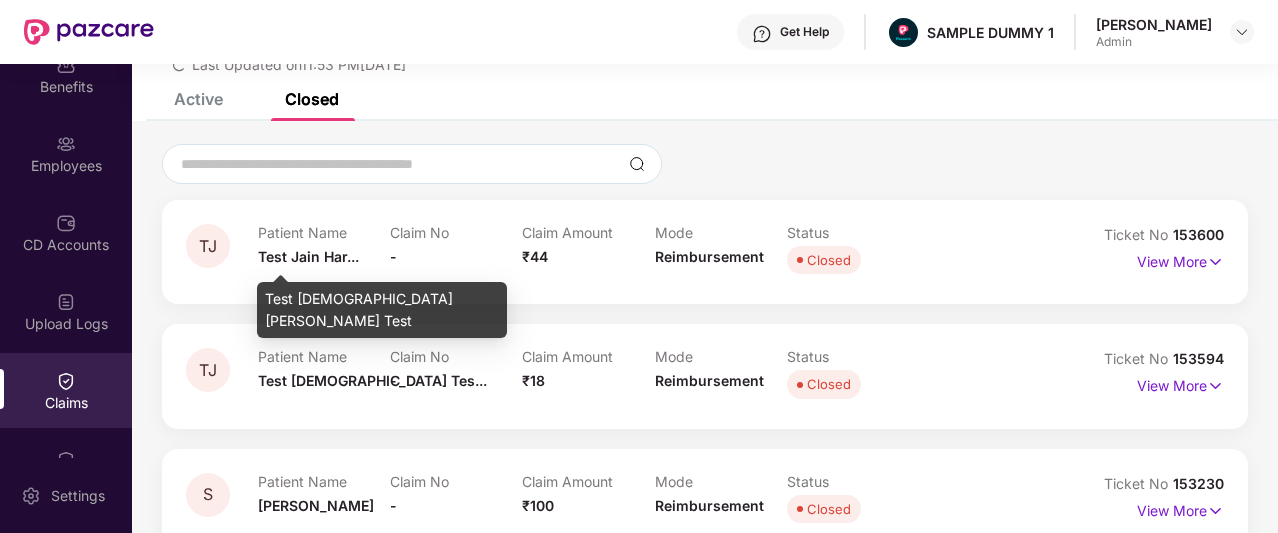 click on "Test Jain Har..." at bounding box center (308, 256) 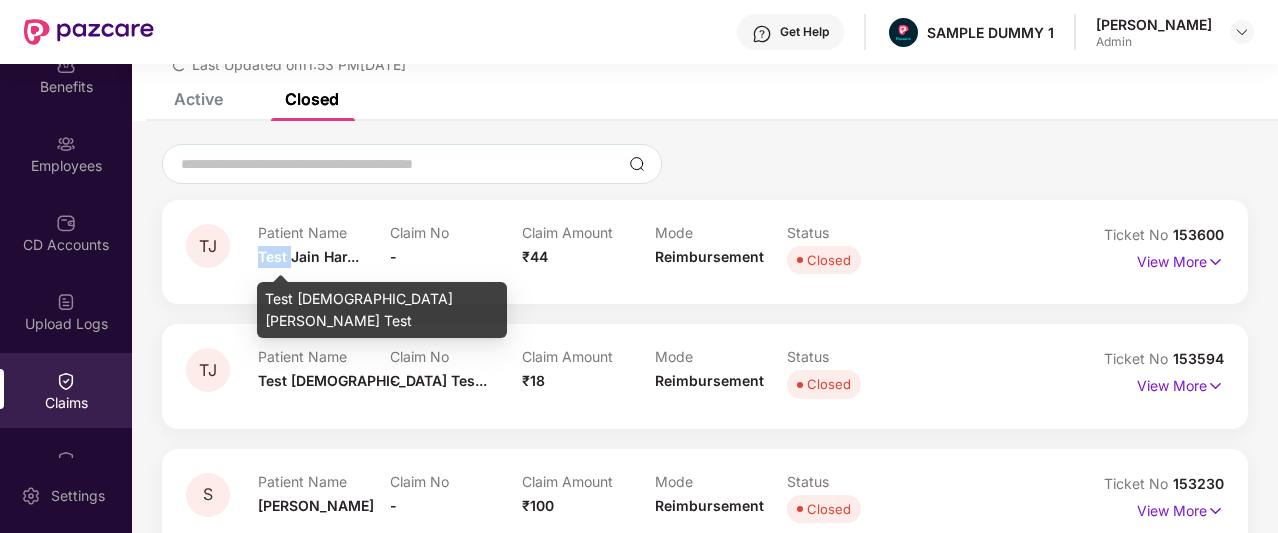 click on "Test Jain Har..." at bounding box center (308, 256) 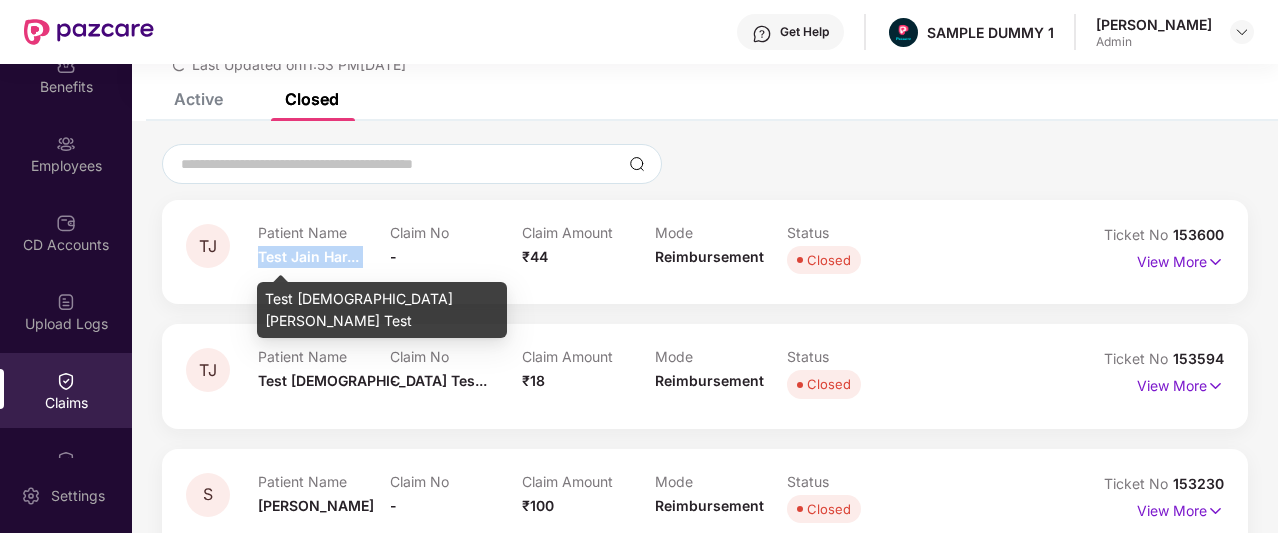 click on "Test Jain Har..." at bounding box center (308, 256) 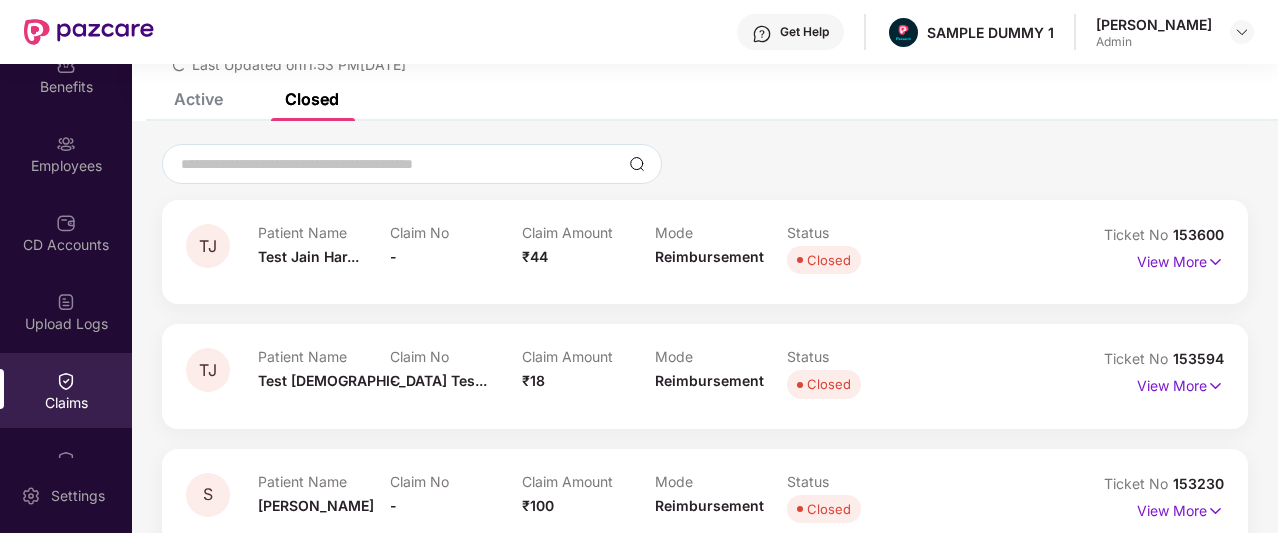 click on "₹44" at bounding box center [535, 256] 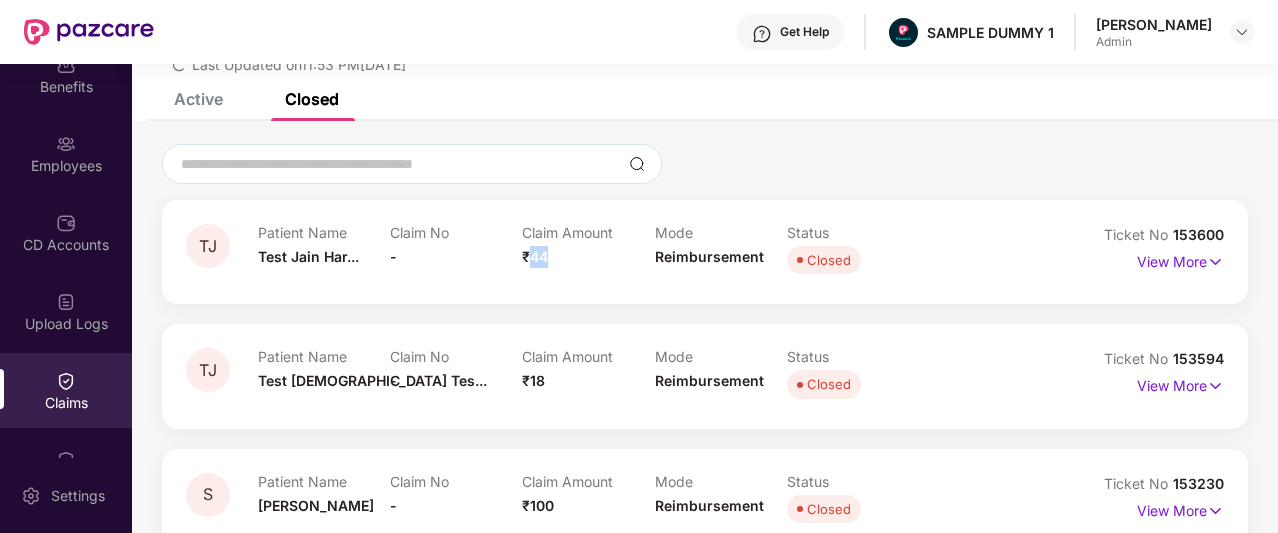 click on "₹44" at bounding box center (535, 256) 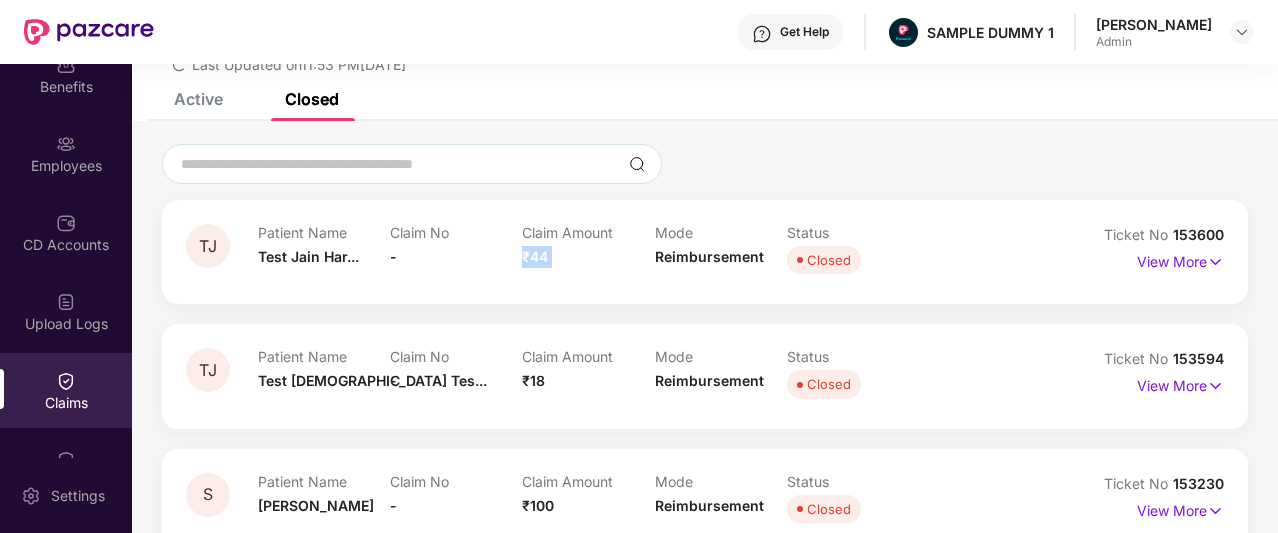 click on "₹44" at bounding box center [535, 256] 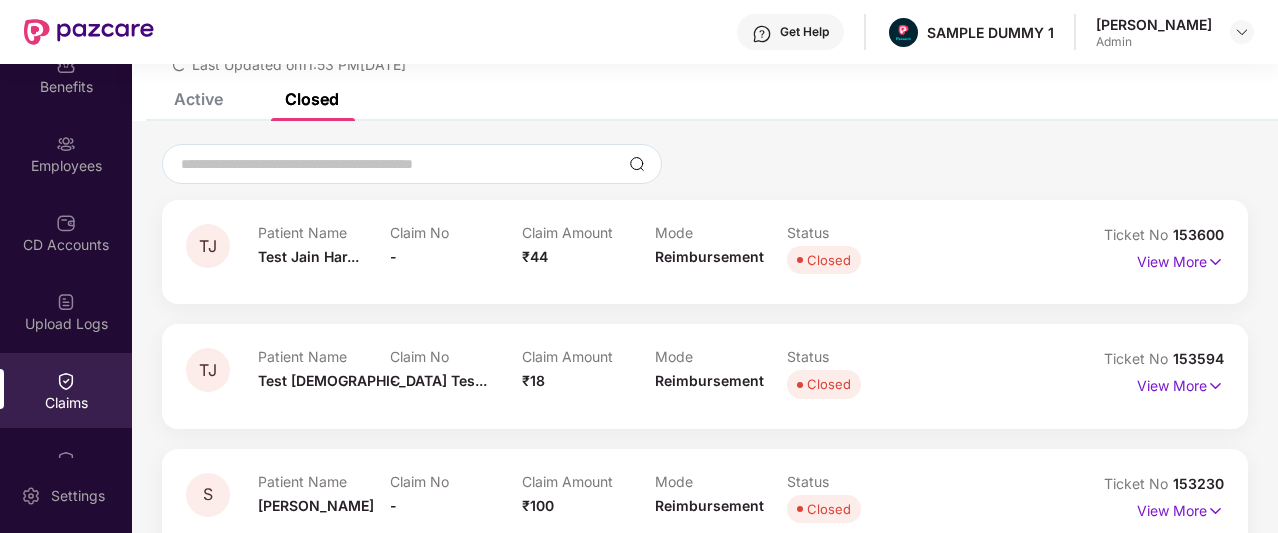 click on "Reimbursement" at bounding box center (709, 256) 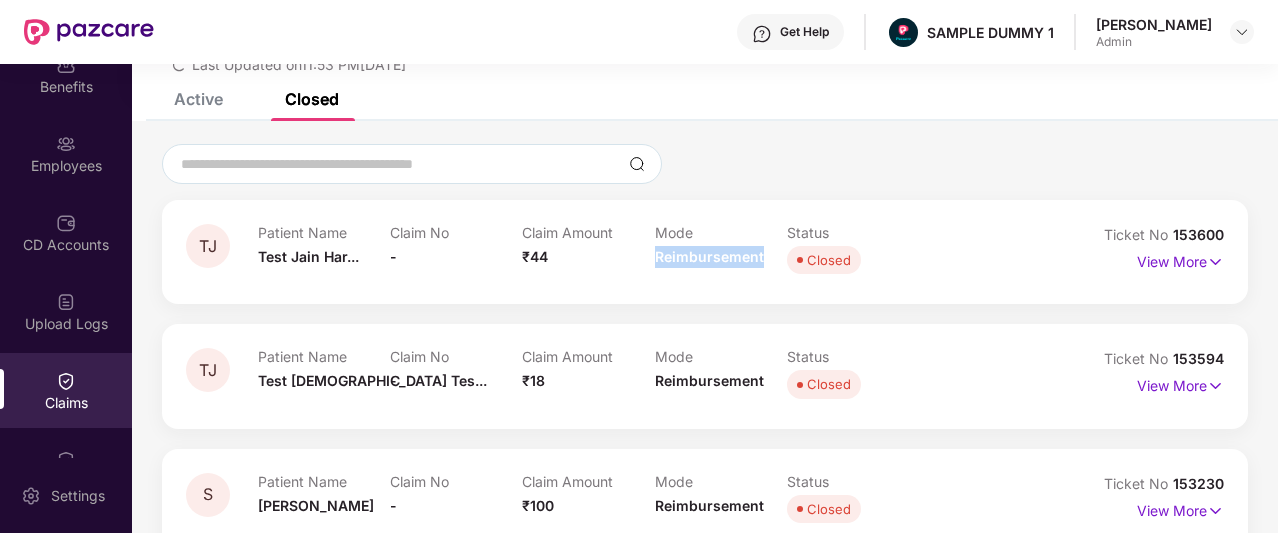 click on "Reimbursement" at bounding box center (709, 256) 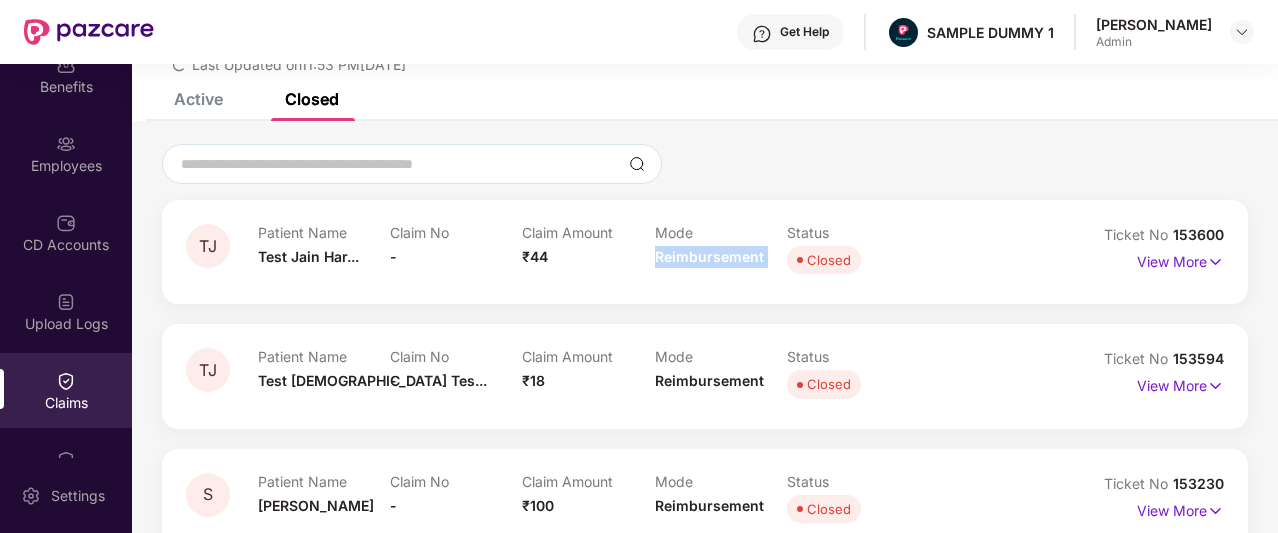 click on "Reimbursement" at bounding box center (709, 256) 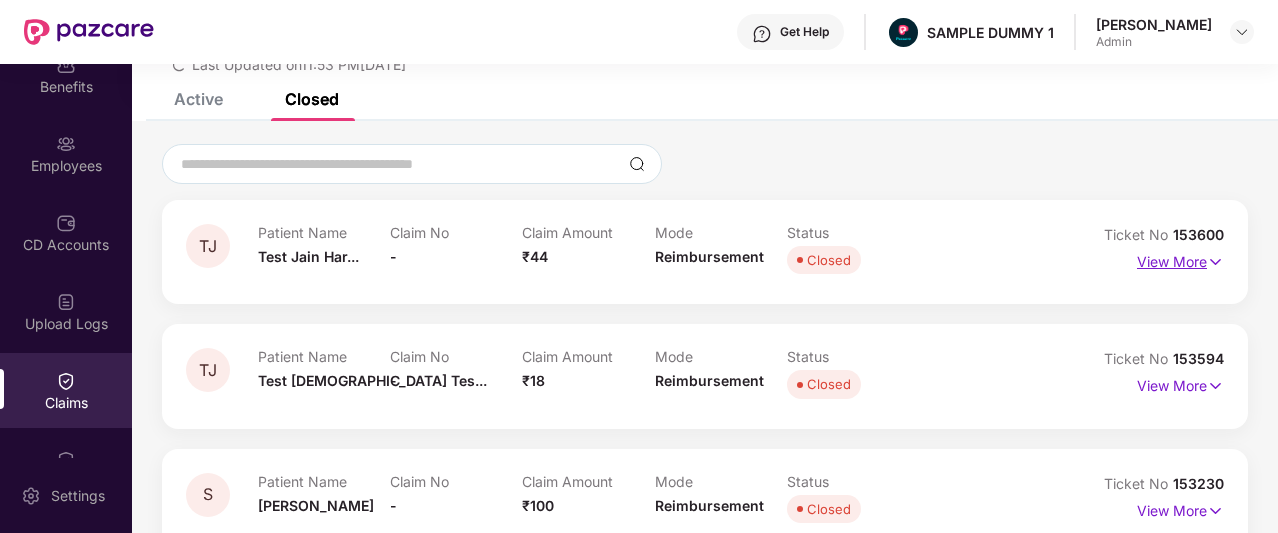 click on "View More" at bounding box center [1180, 259] 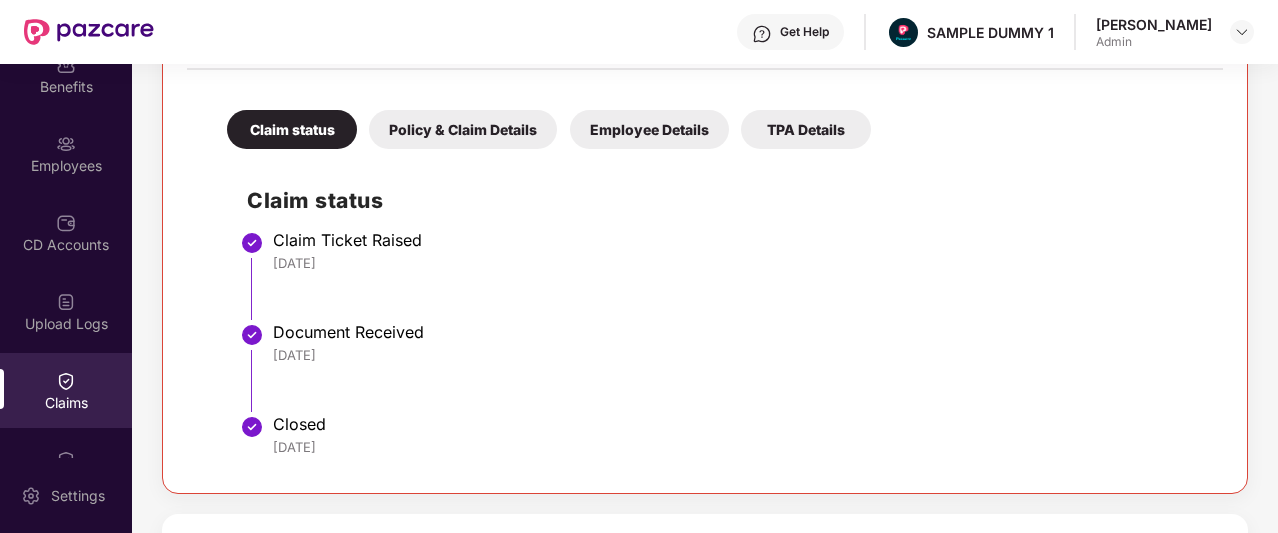 scroll, scrollTop: 394, scrollLeft: 0, axis: vertical 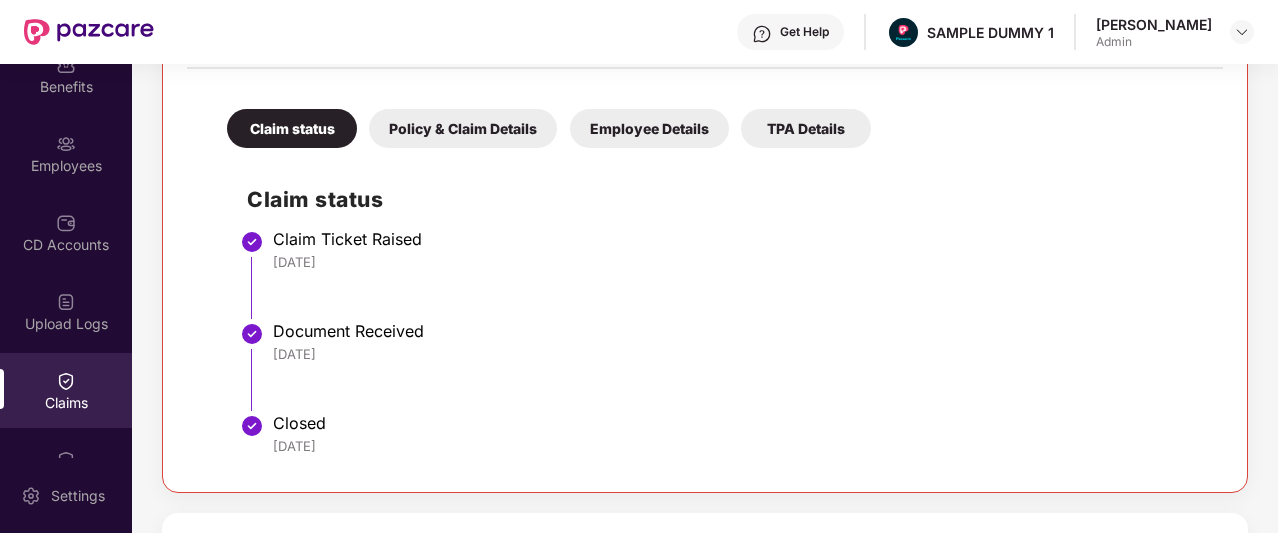 click on "Get Help" at bounding box center [804, 32] 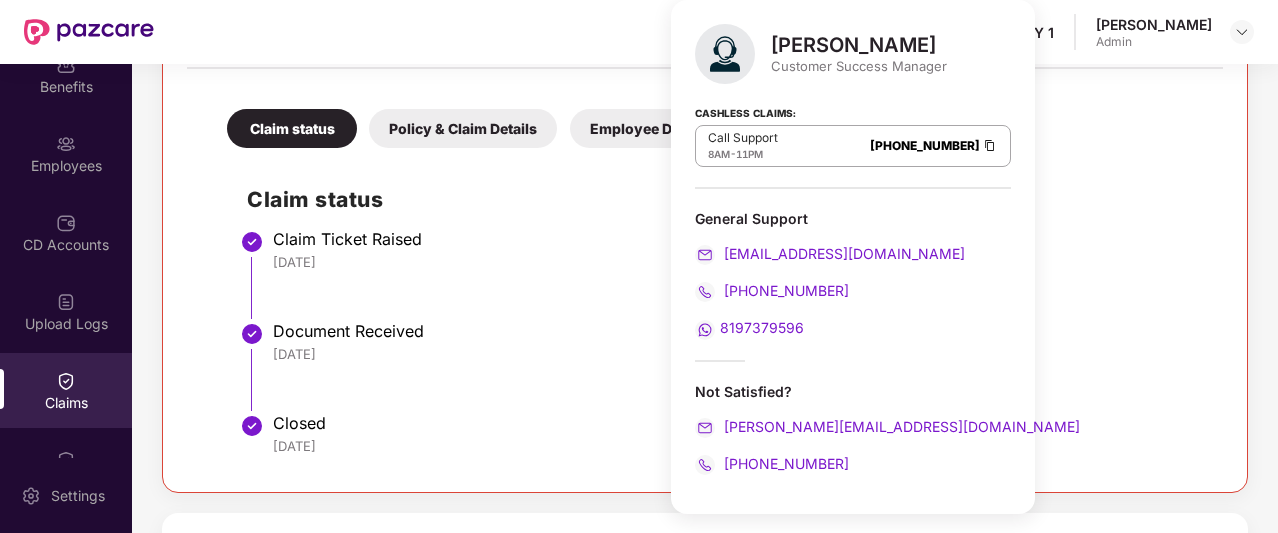 click on "Mihir Singh" at bounding box center [859, 45] 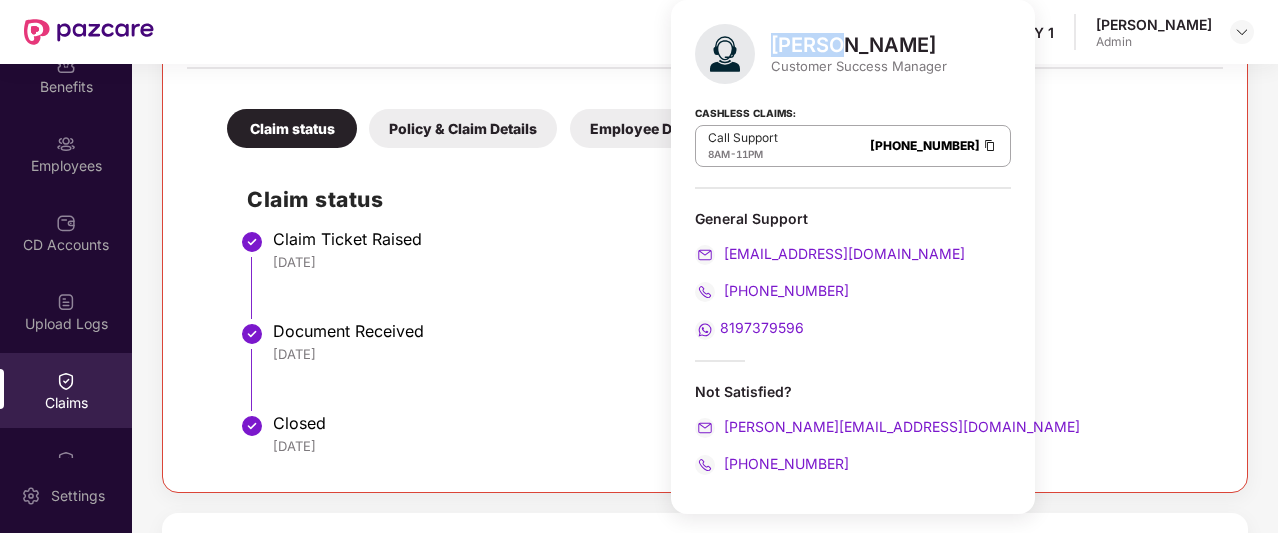 click on "Mihir Singh" at bounding box center [859, 45] 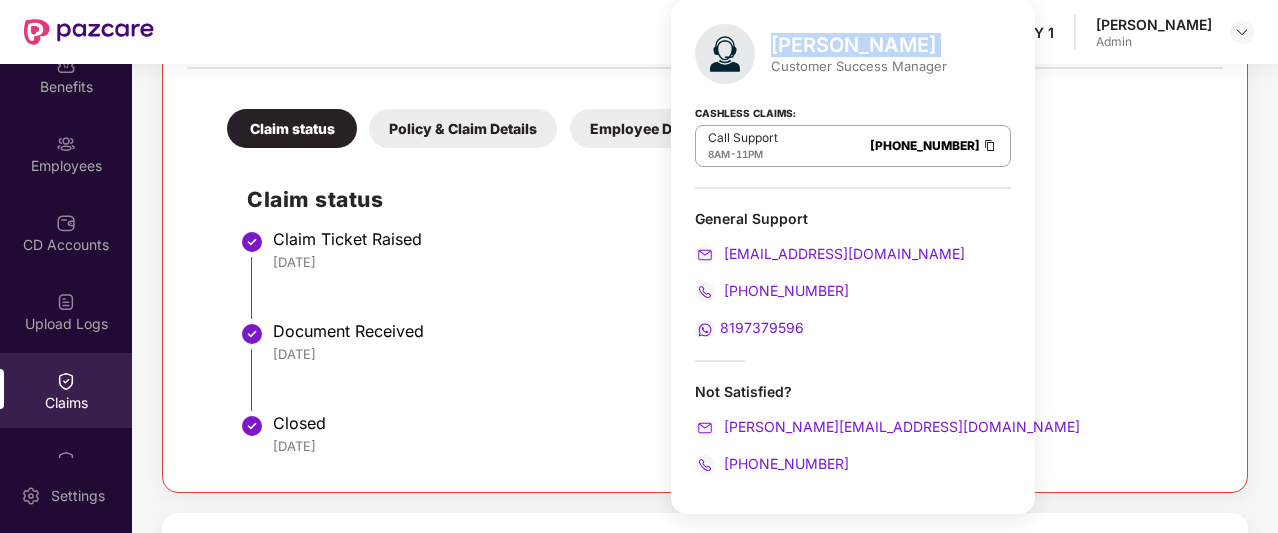 click on "Mihir Singh" at bounding box center (859, 45) 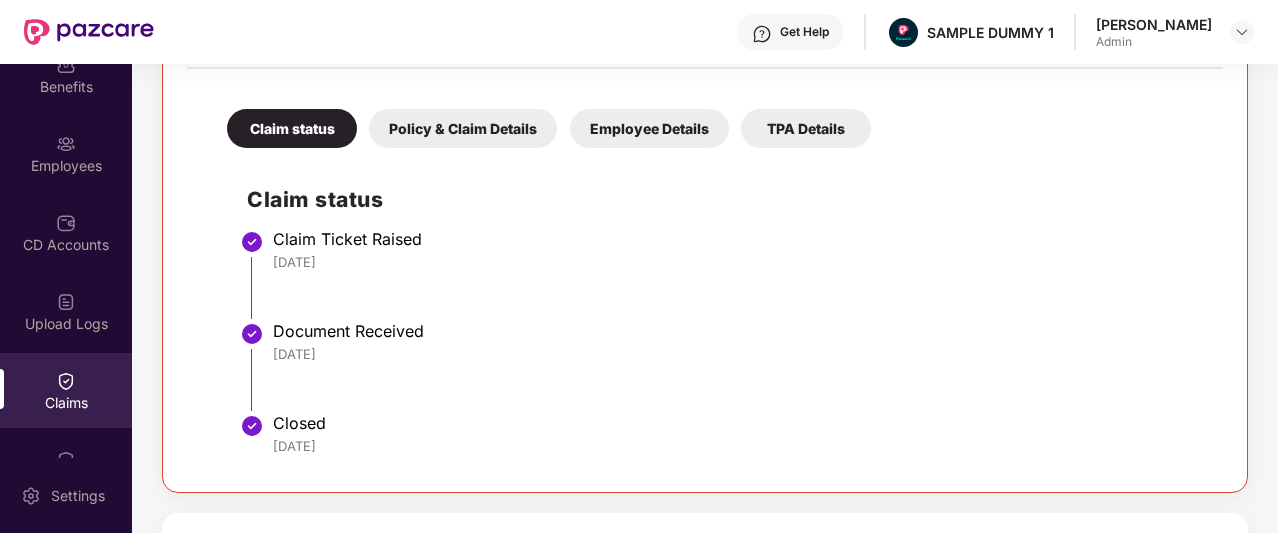 click on "26 Jun 2025" at bounding box center [738, 262] 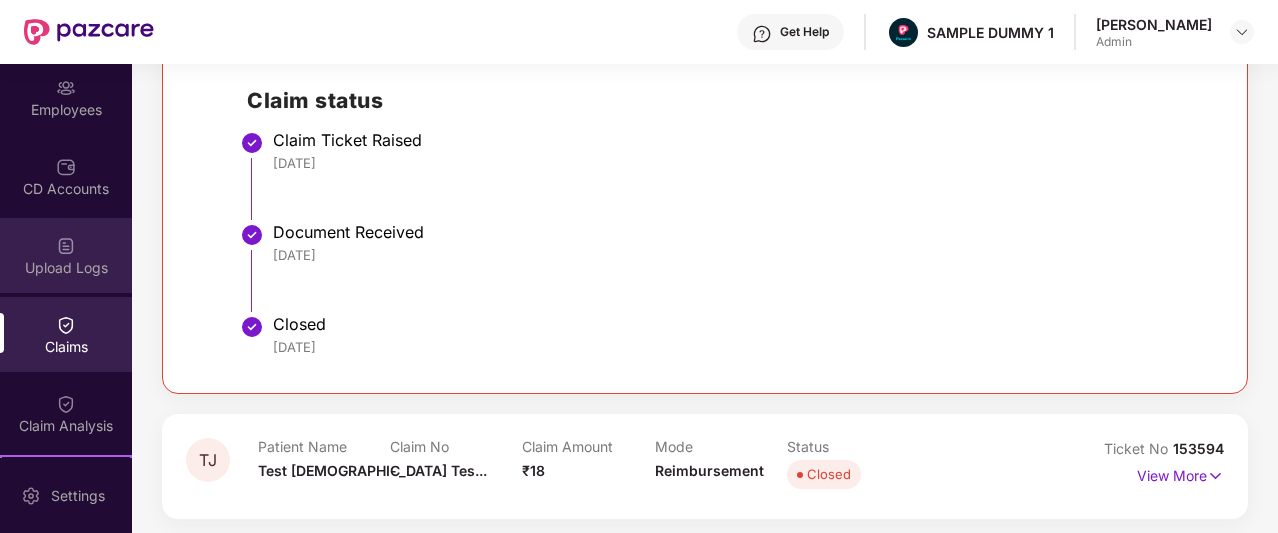 scroll, scrollTop: 163, scrollLeft: 0, axis: vertical 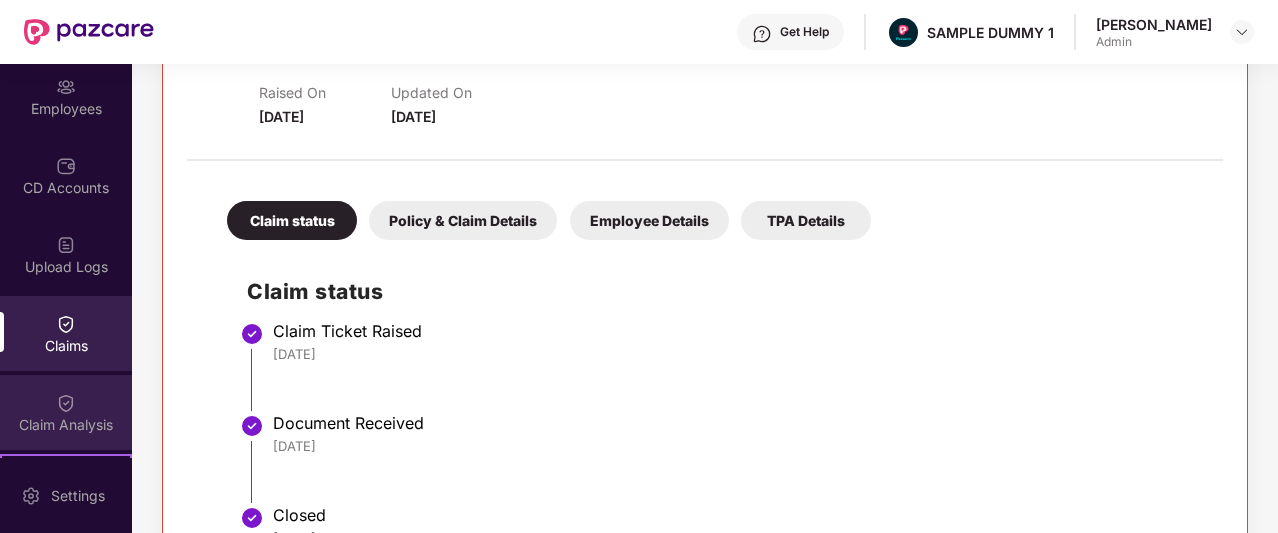 click at bounding box center [66, 403] 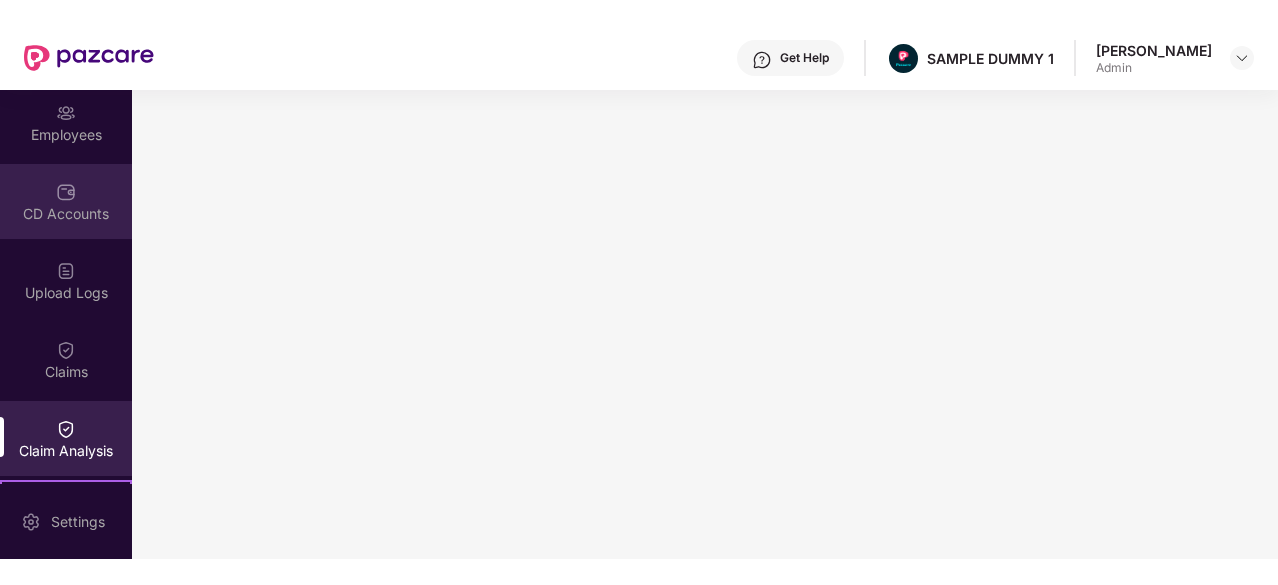 scroll, scrollTop: 0, scrollLeft: 0, axis: both 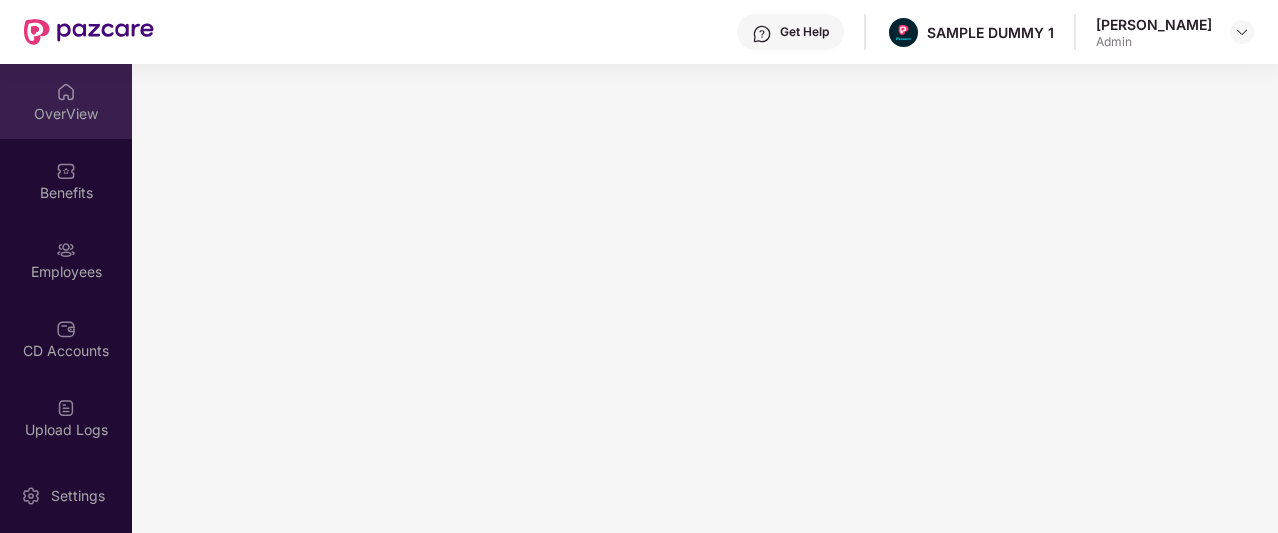 click on "OverView" at bounding box center [66, 101] 